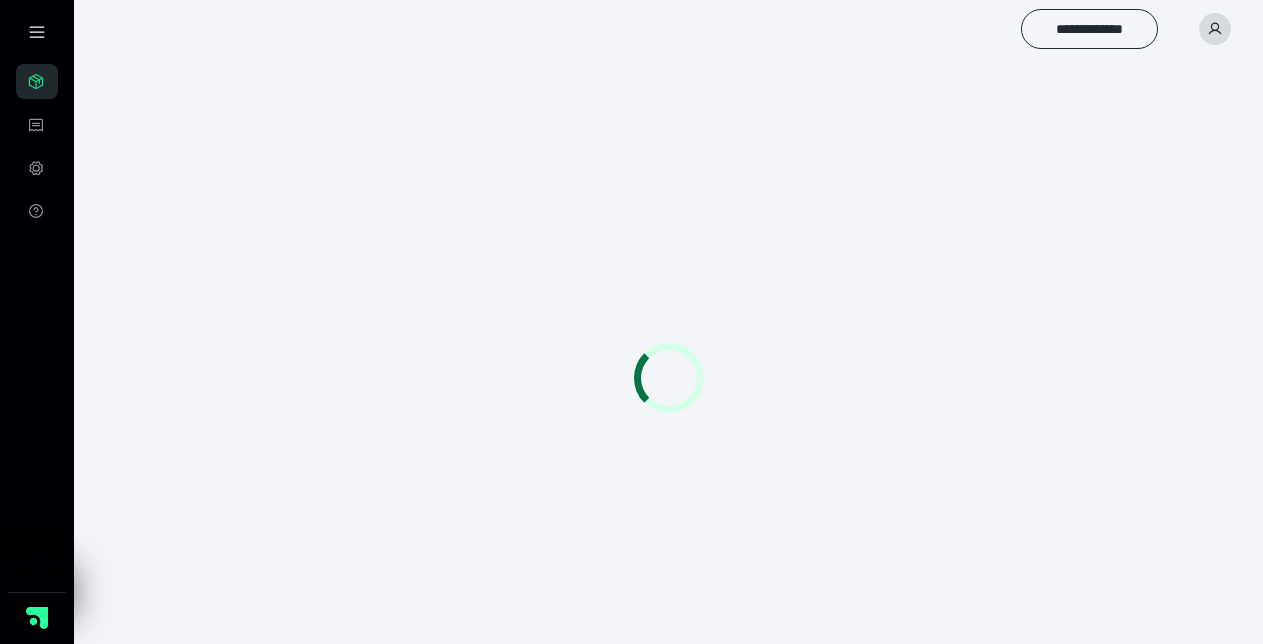 scroll, scrollTop: 0, scrollLeft: 0, axis: both 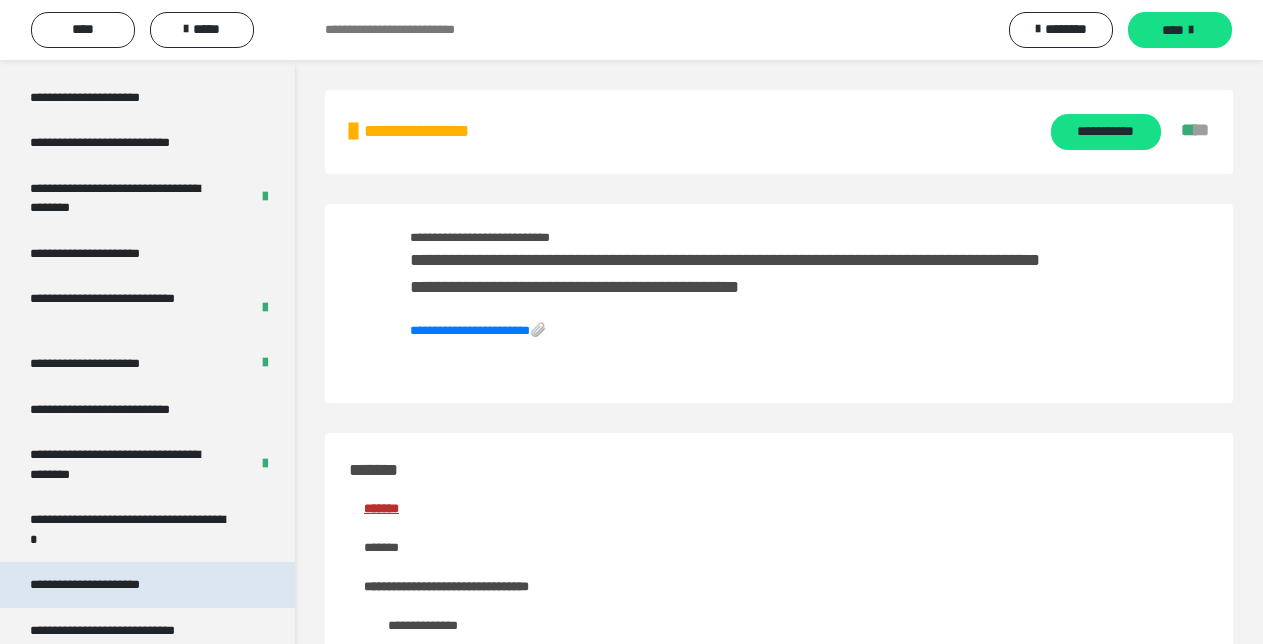 click on "**********" at bounding box center [109, 585] 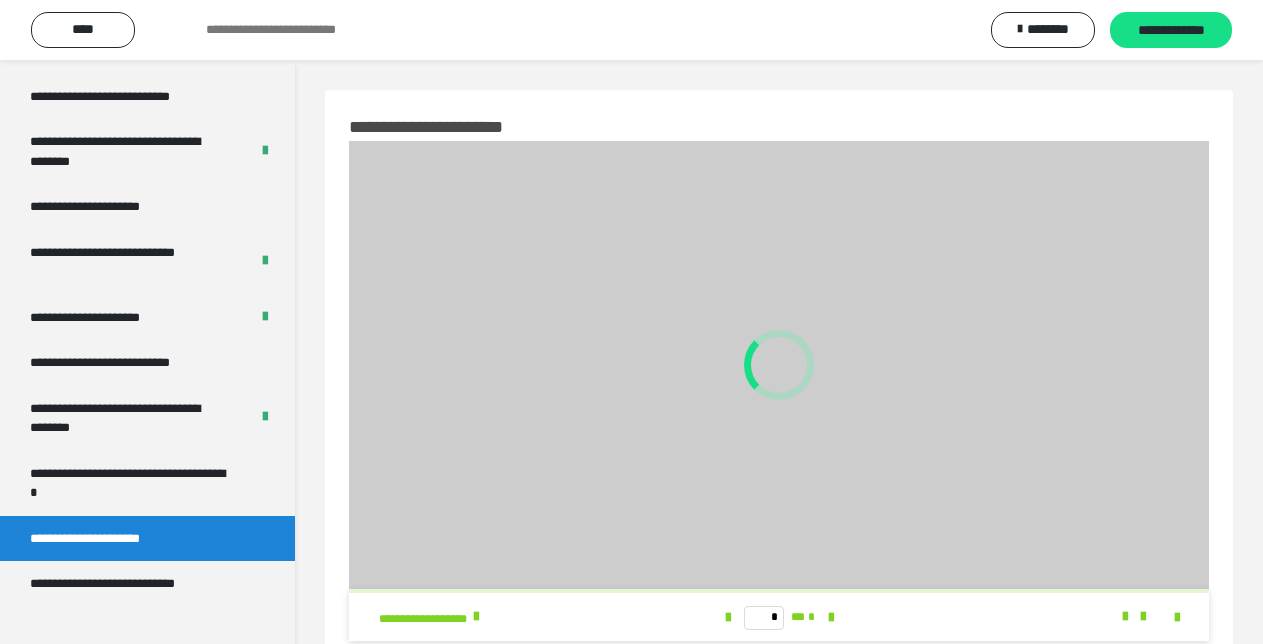 scroll, scrollTop: 3334, scrollLeft: 0, axis: vertical 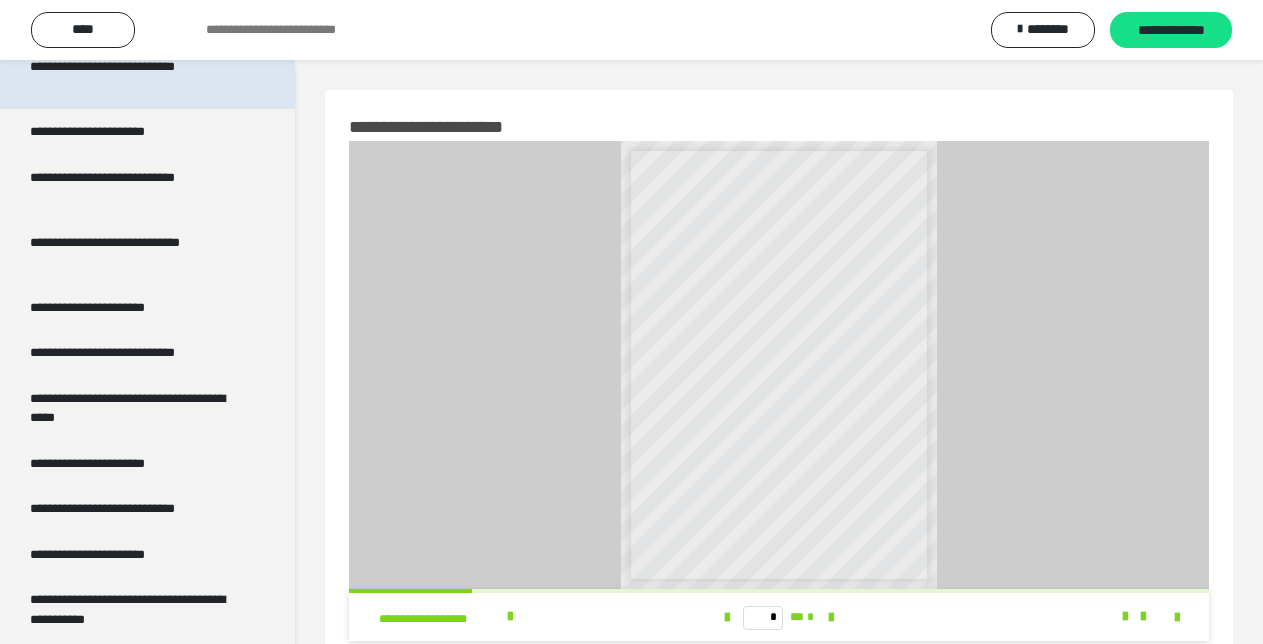 click on "**********" at bounding box center [131, 76] 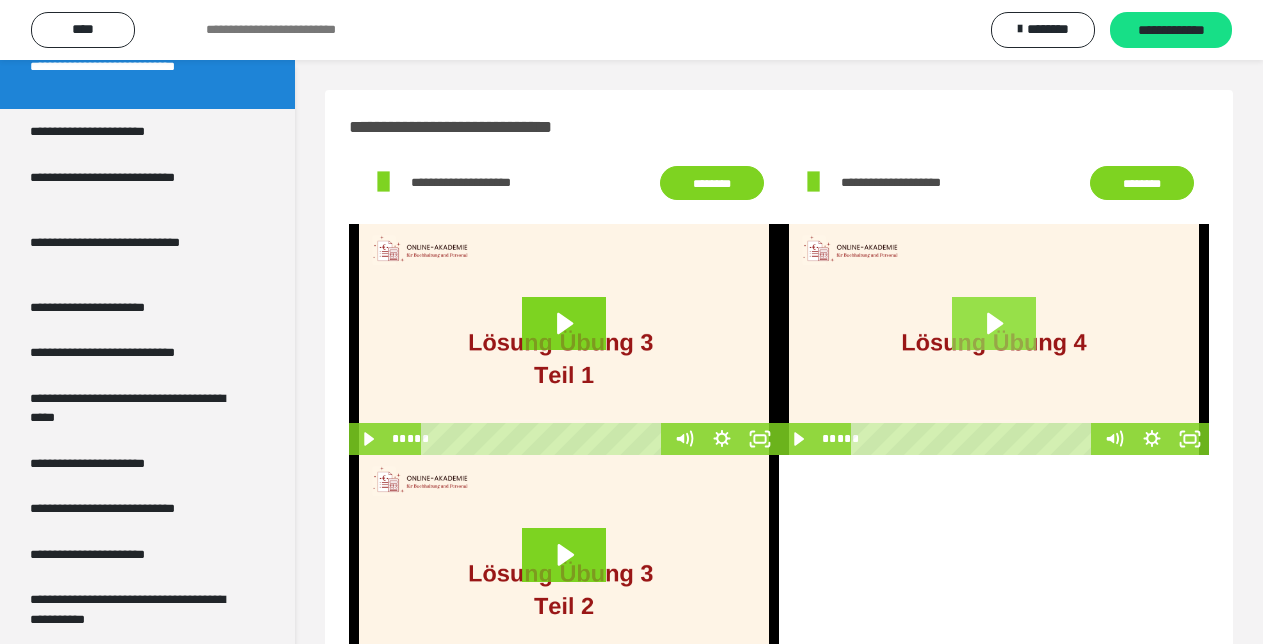 click 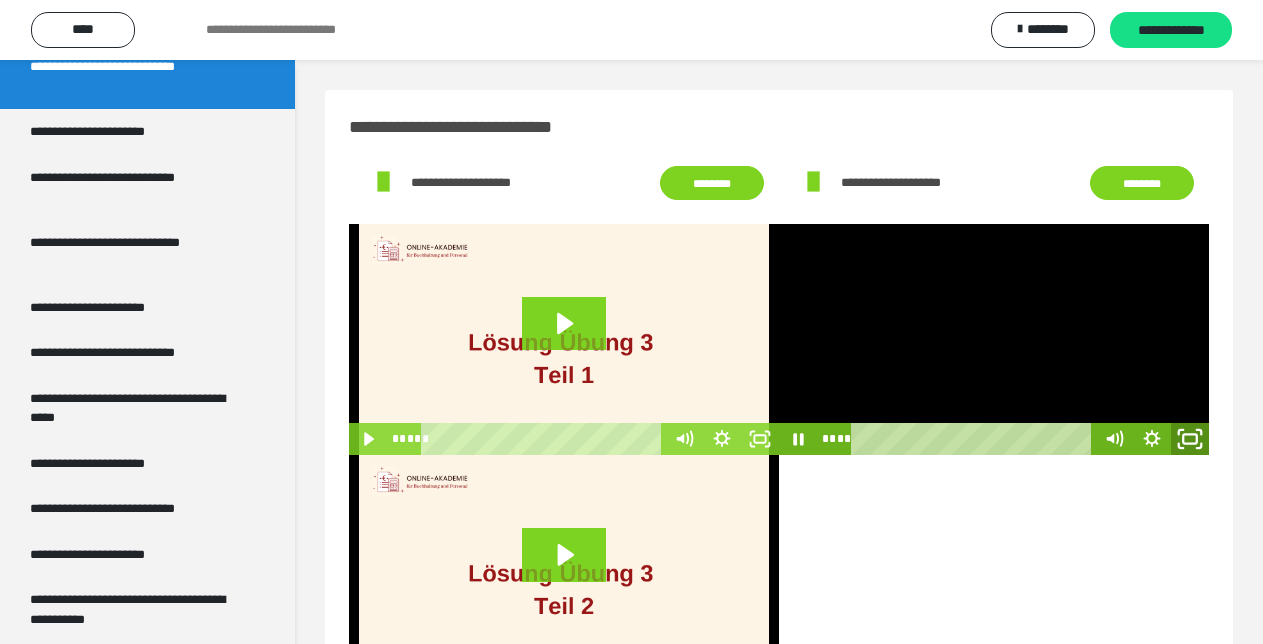 click 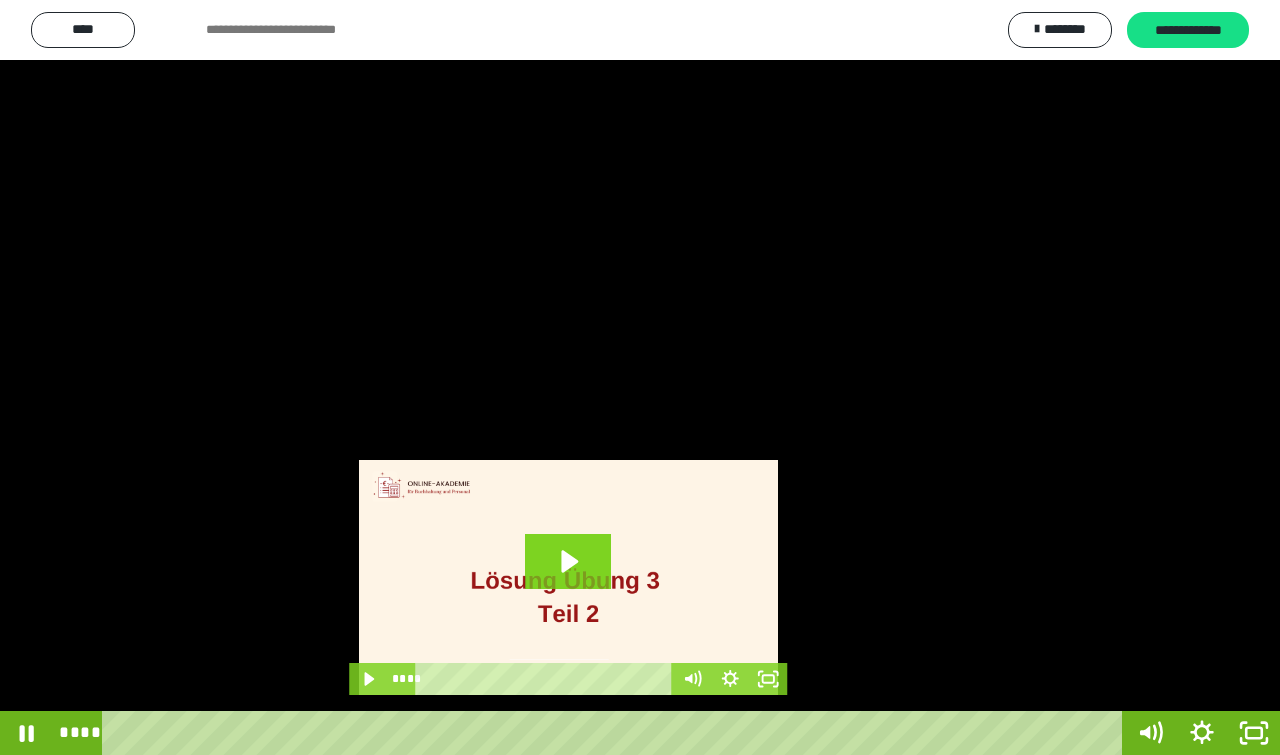click at bounding box center [640, 377] 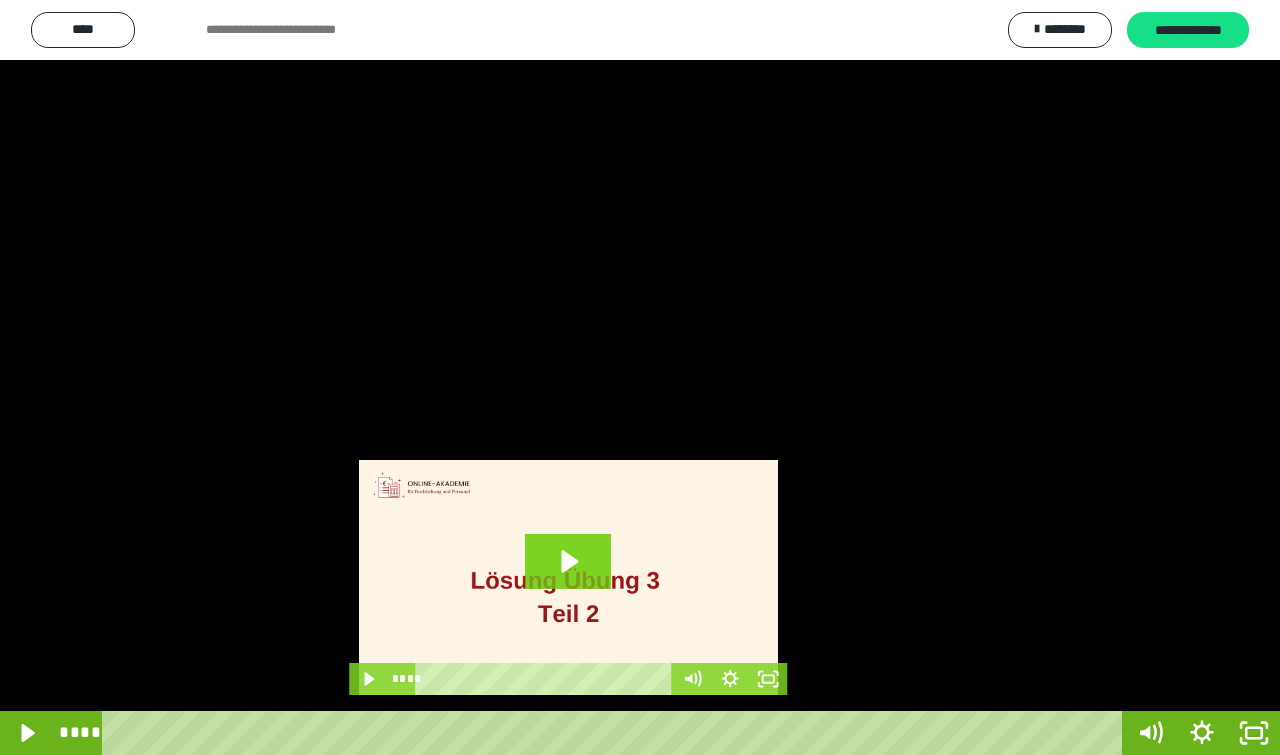 click at bounding box center [640, 377] 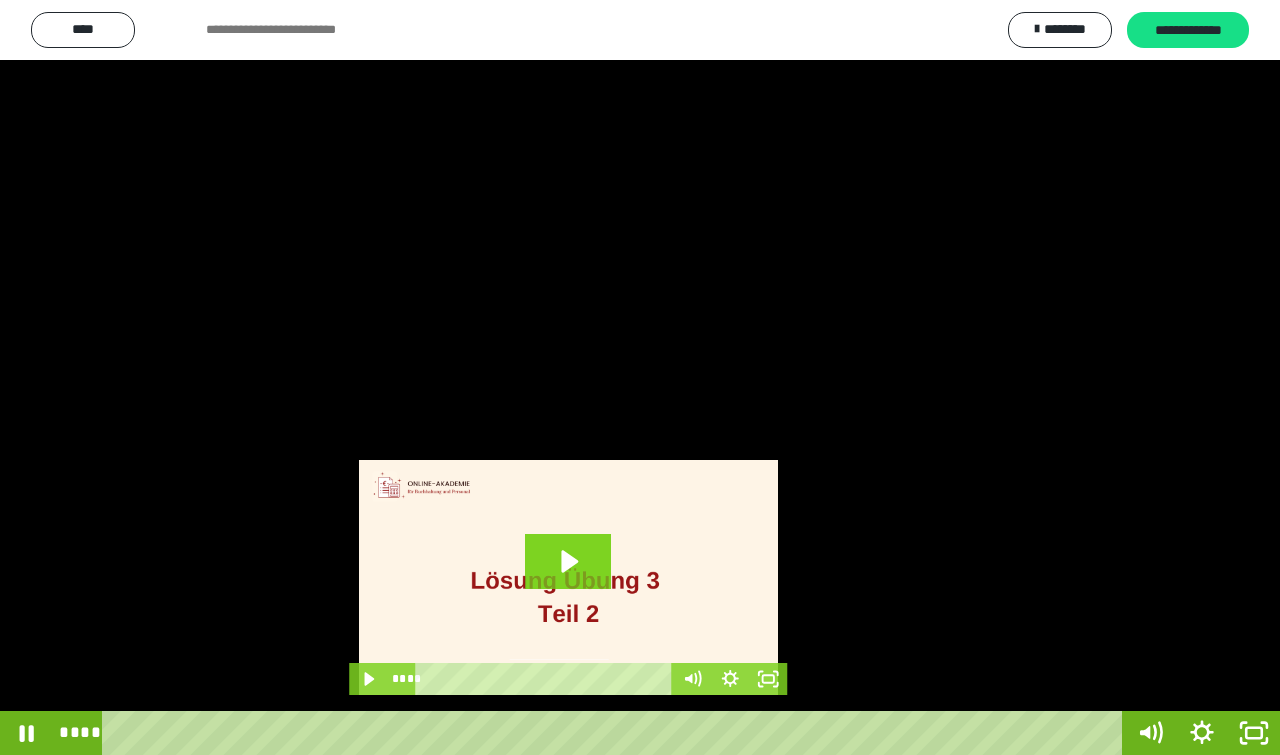 click at bounding box center [640, 377] 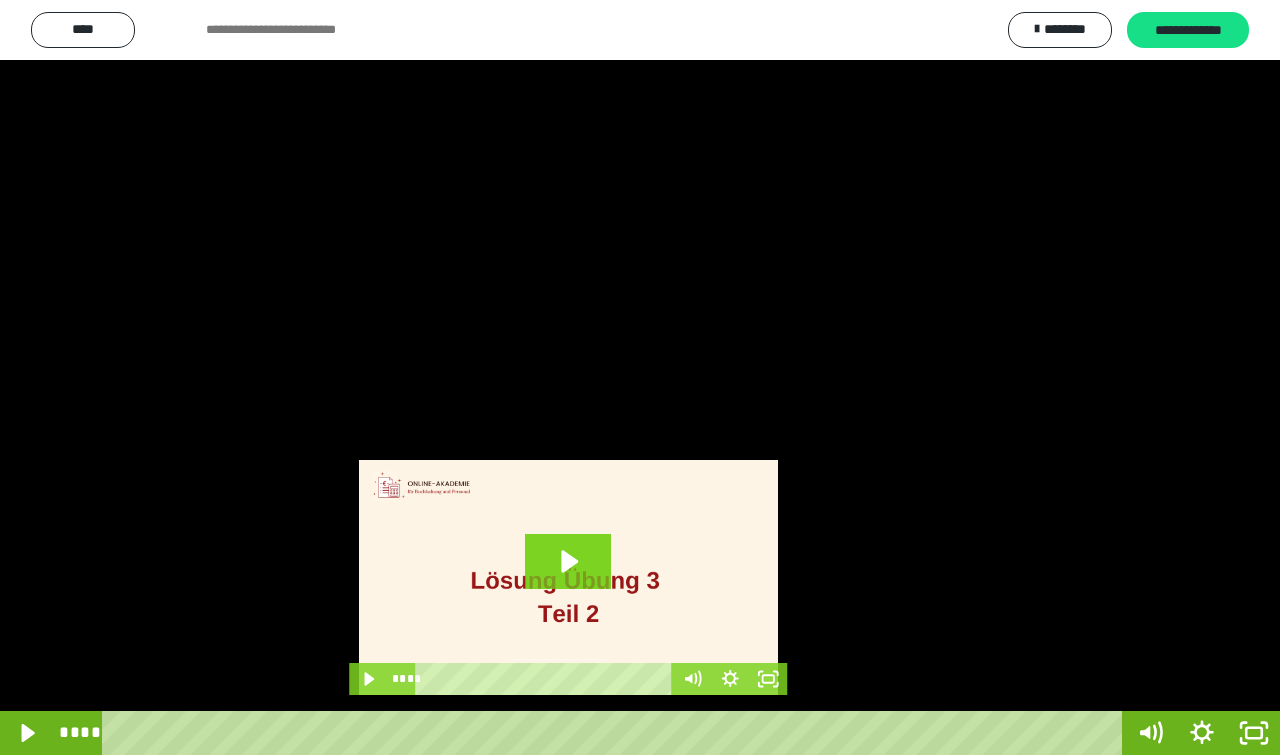 click at bounding box center (640, 377) 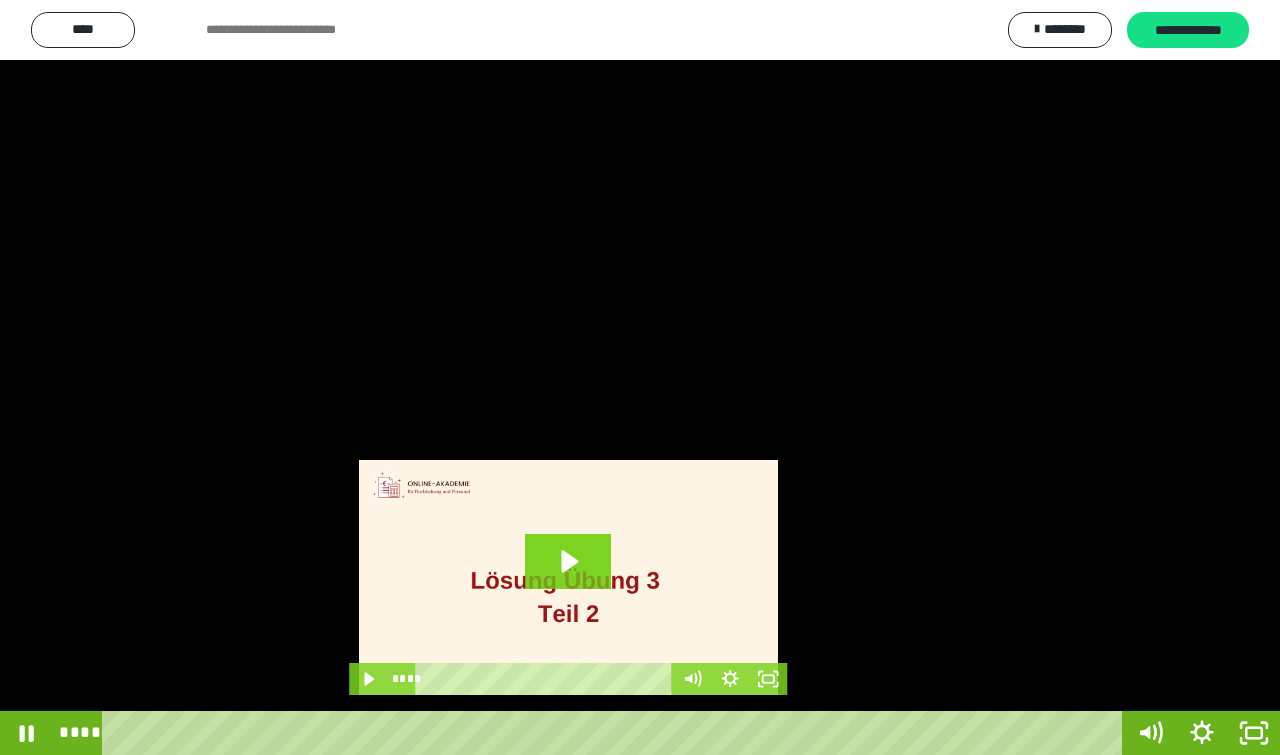click at bounding box center [640, 377] 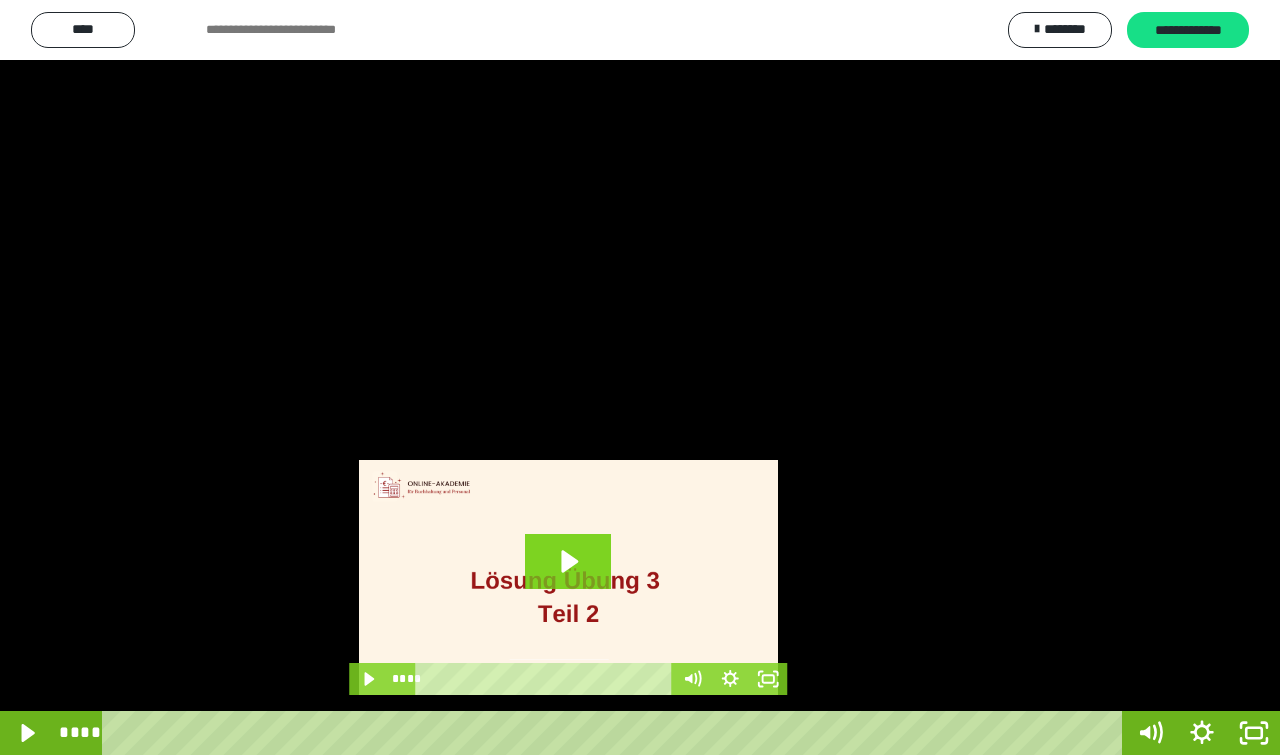 click at bounding box center [640, 377] 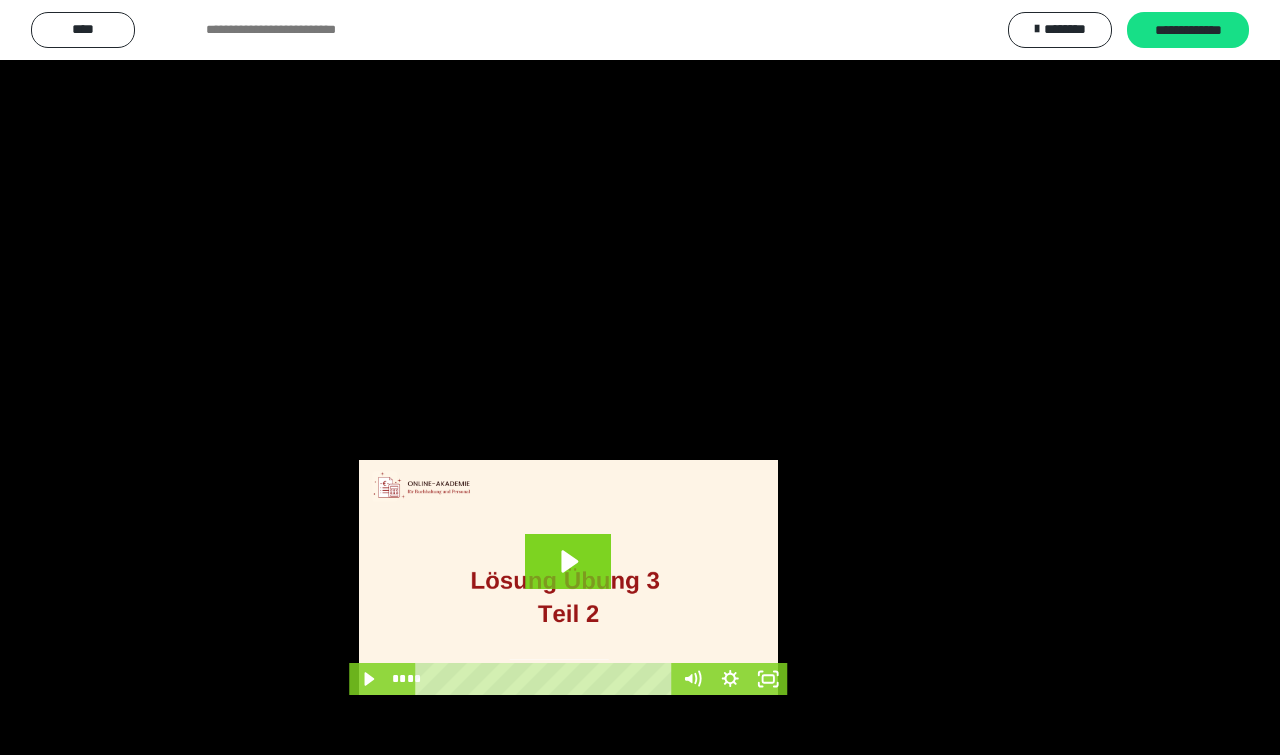click at bounding box center [640, 377] 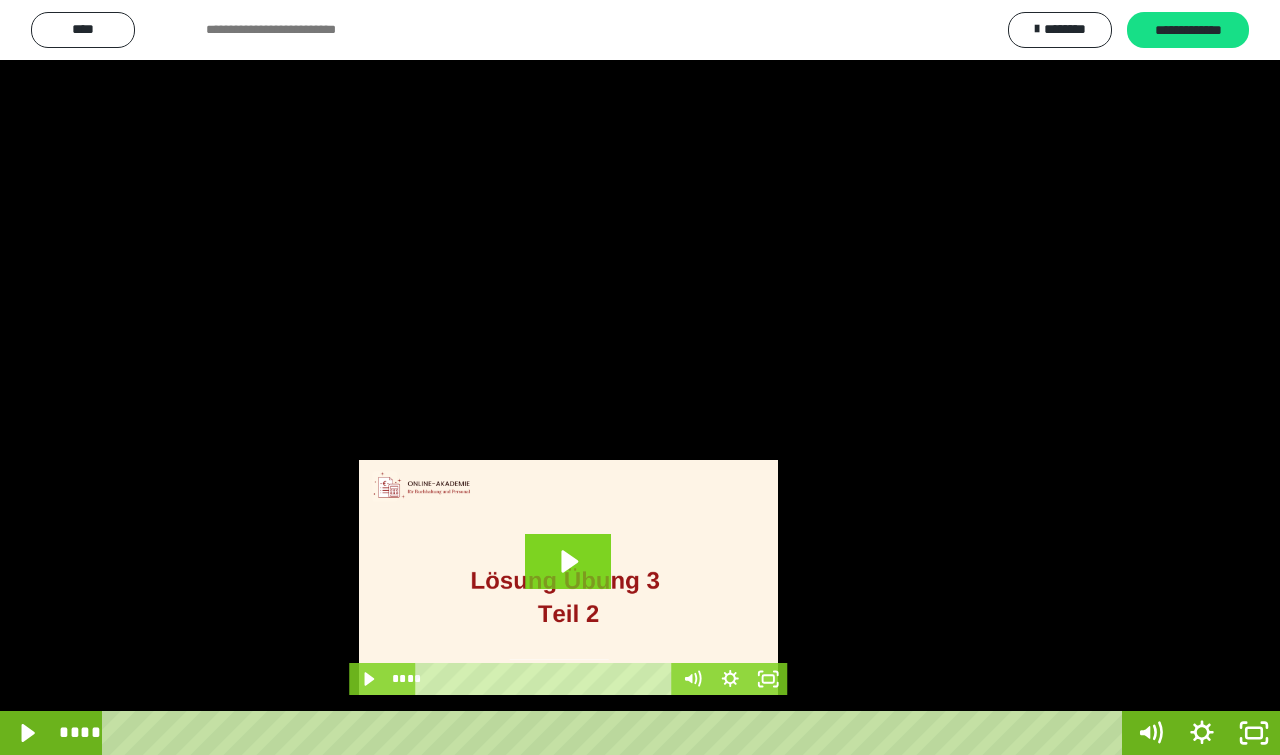 click at bounding box center (640, 377) 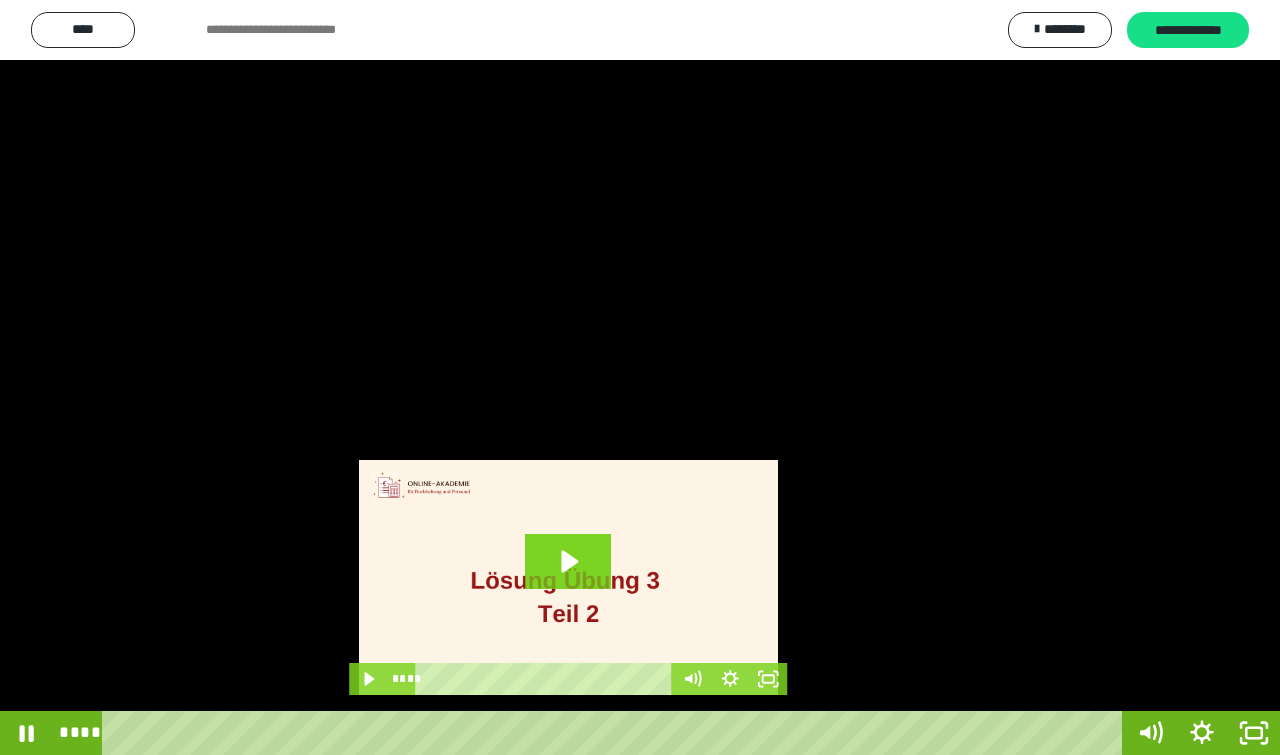 click at bounding box center [640, 377] 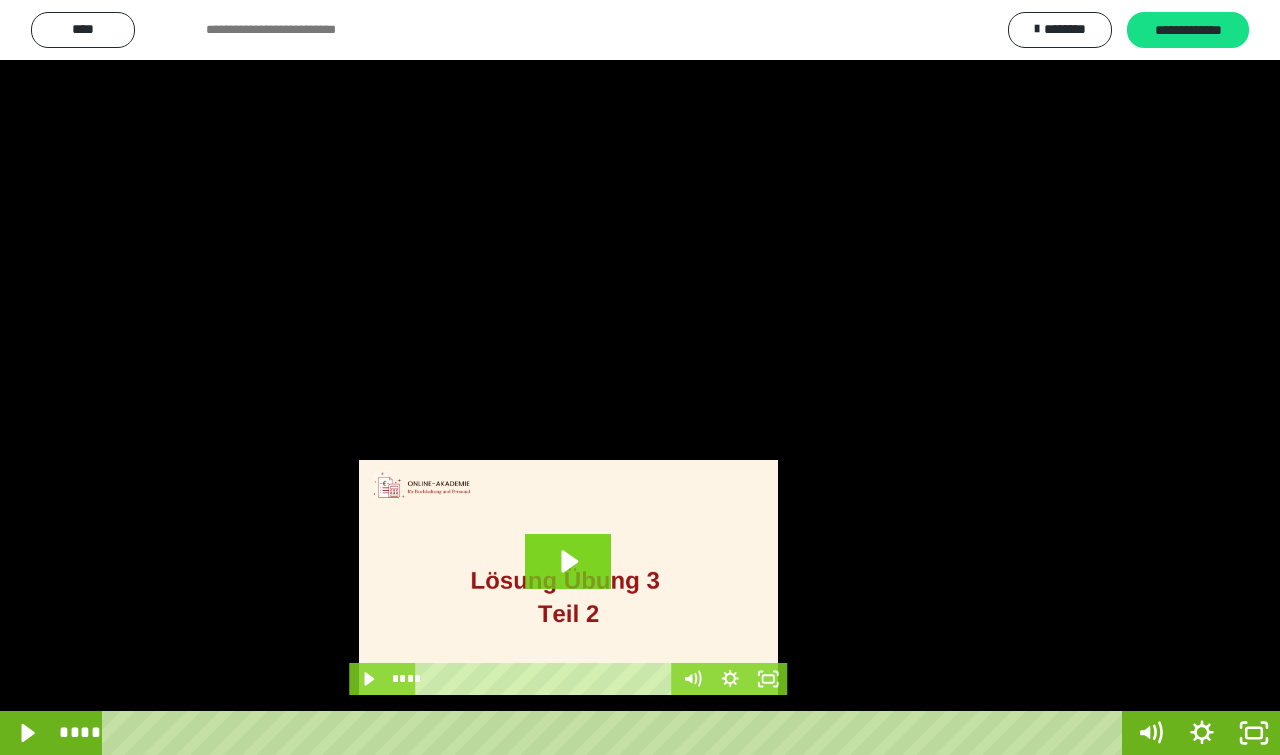 click at bounding box center (640, 377) 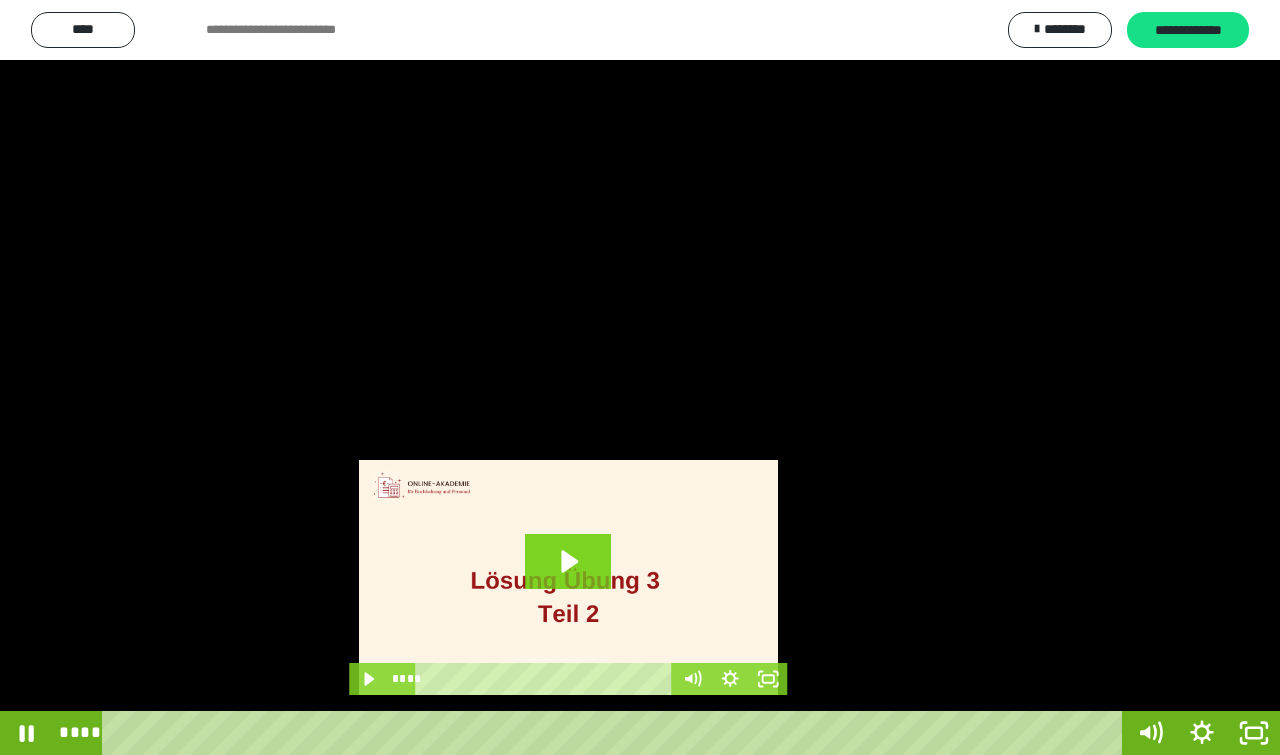 click at bounding box center [640, 377] 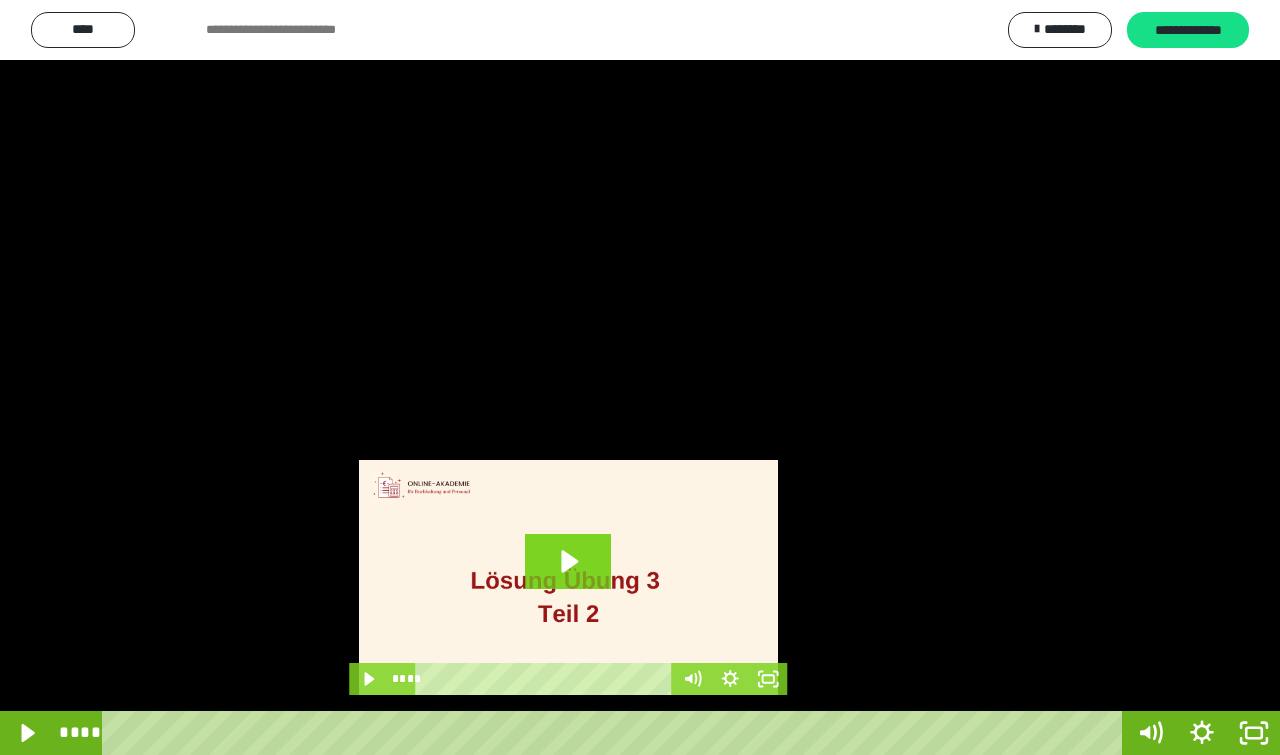 click at bounding box center [640, 377] 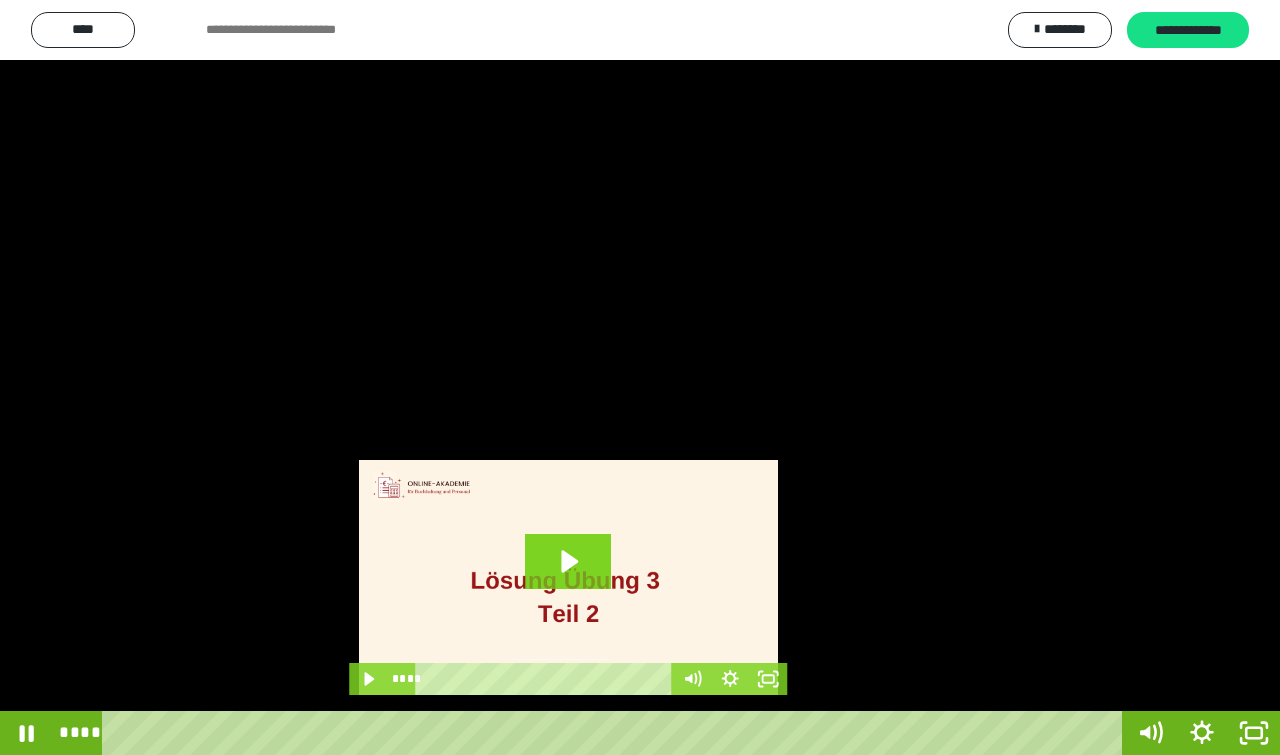 click at bounding box center (640, 377) 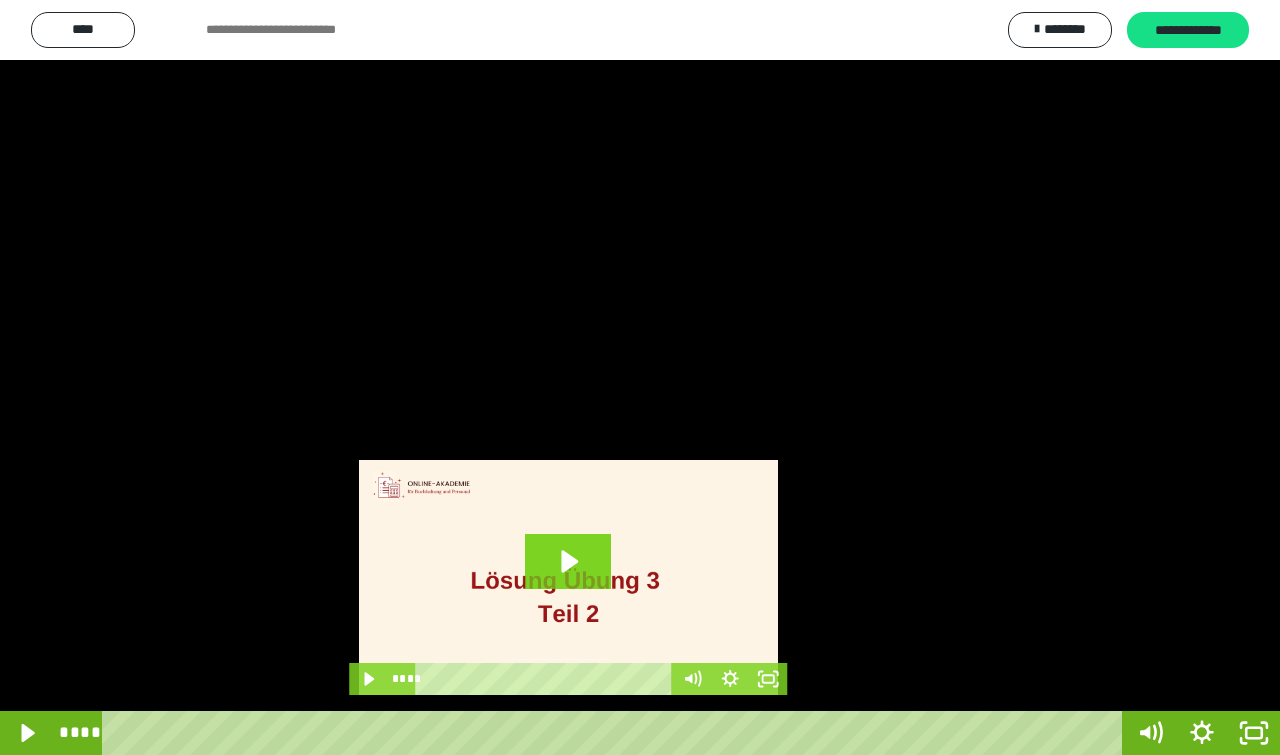 click at bounding box center [640, 377] 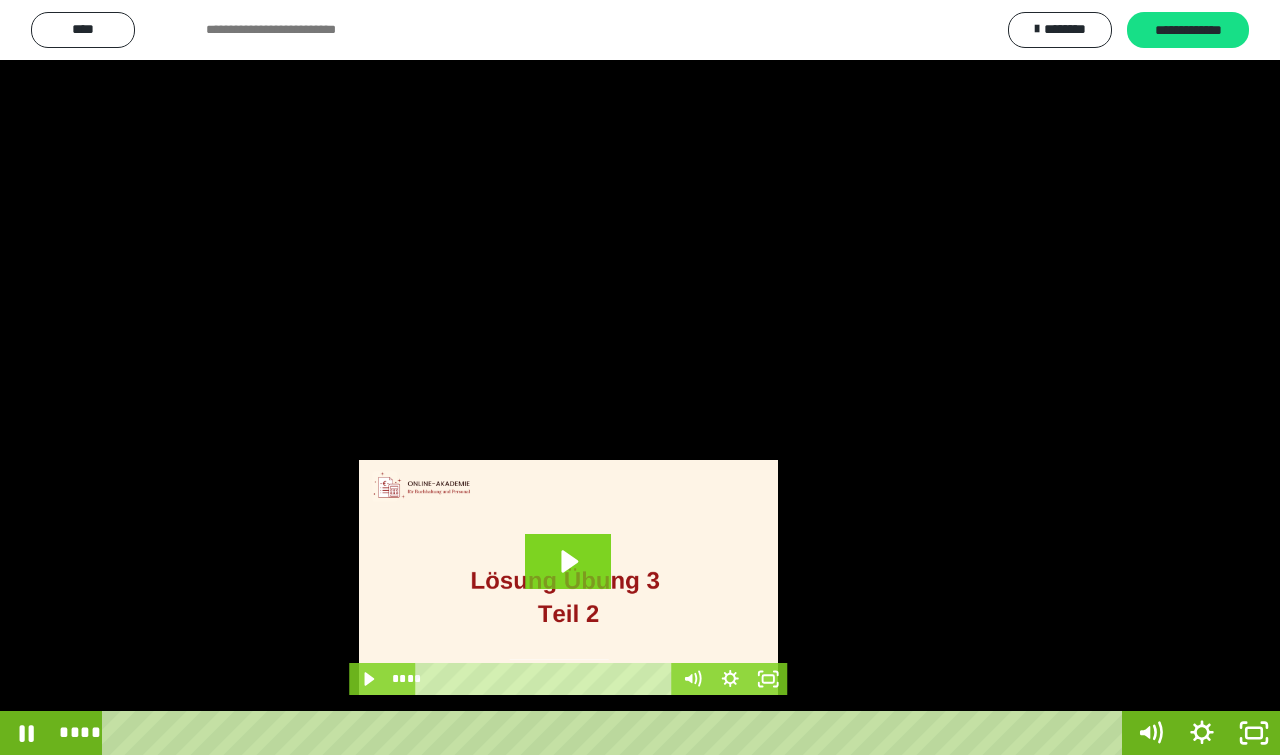 click at bounding box center (640, 377) 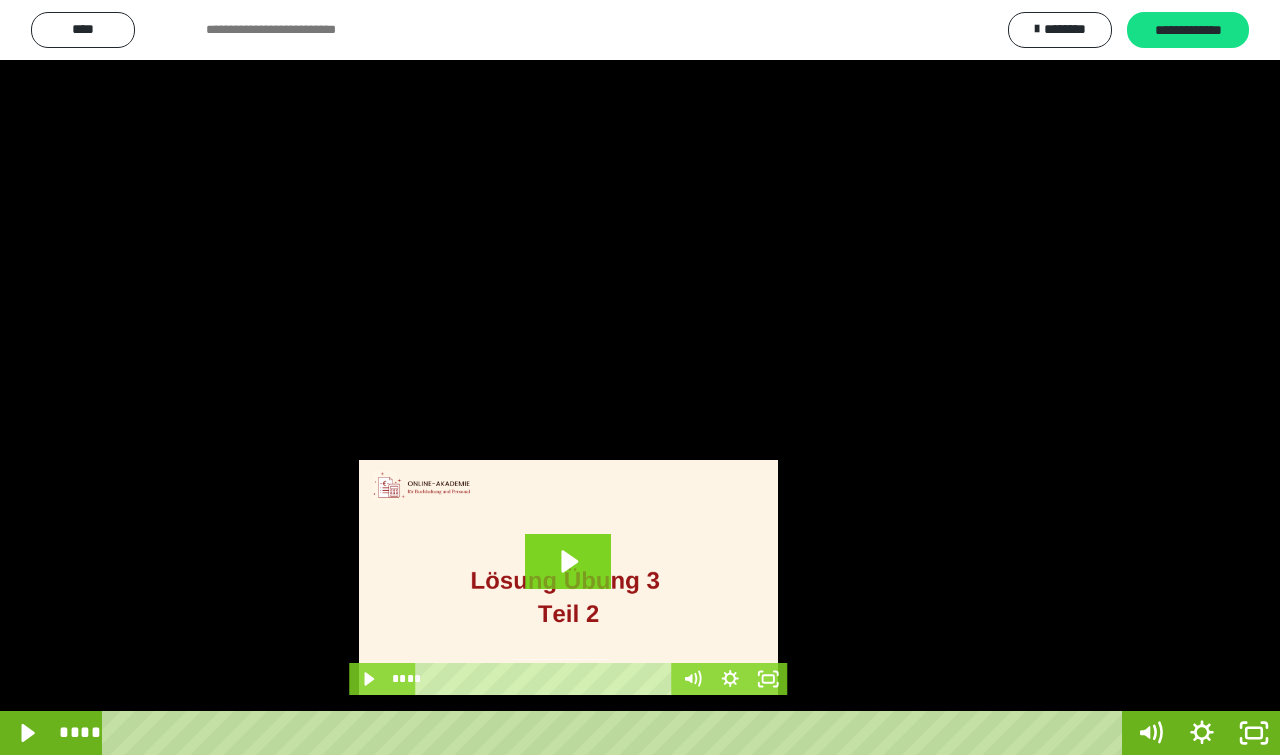 click at bounding box center [640, 377] 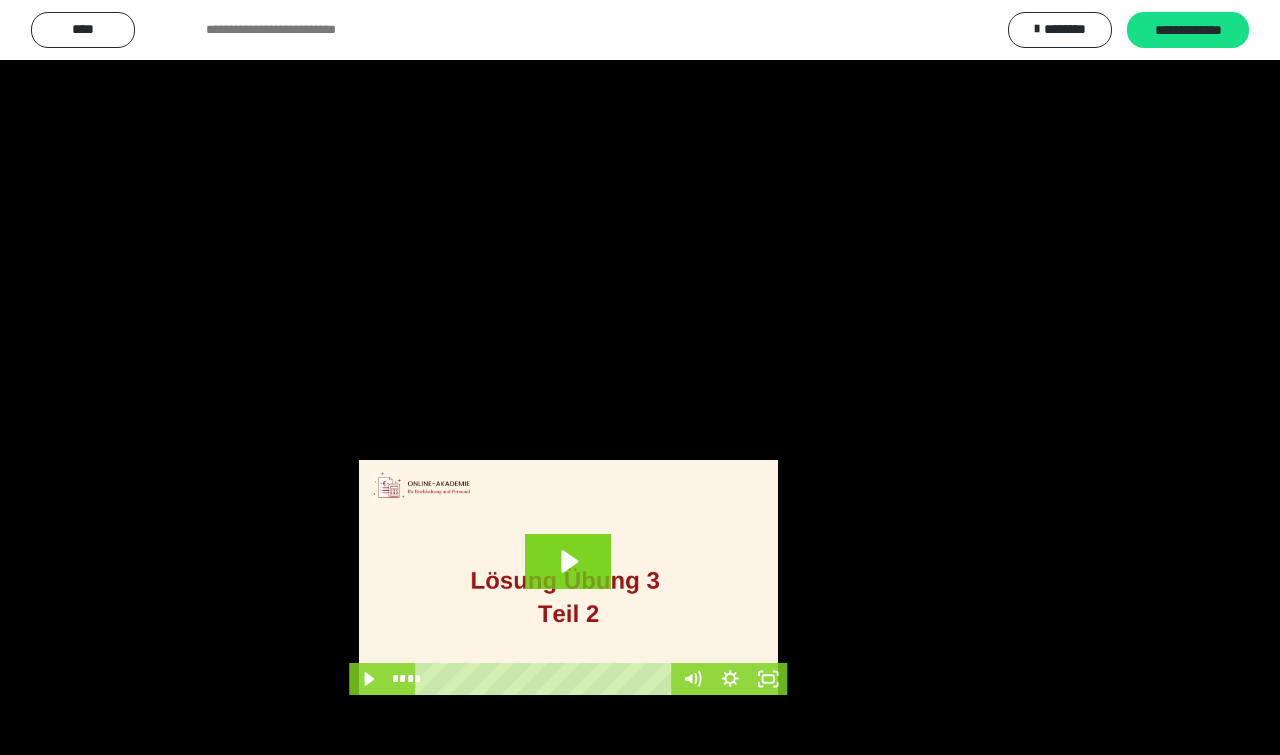 click at bounding box center (640, 377) 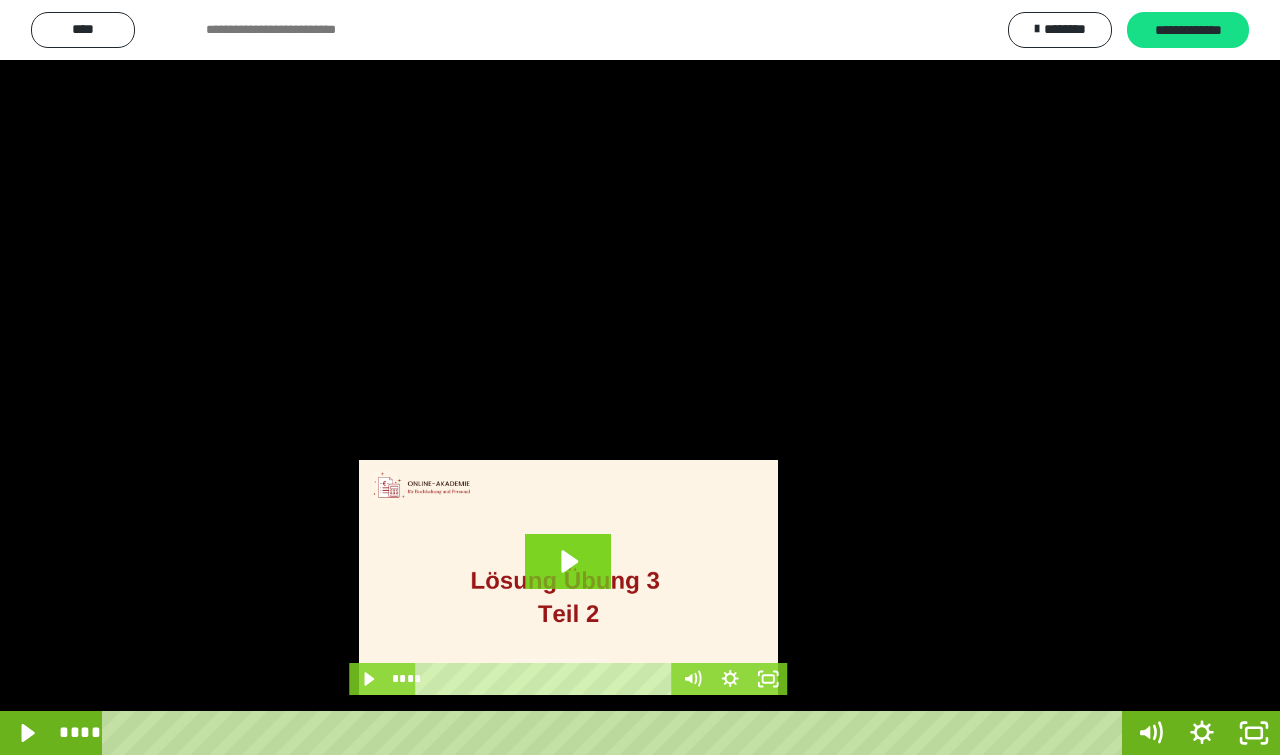 click at bounding box center [640, 377] 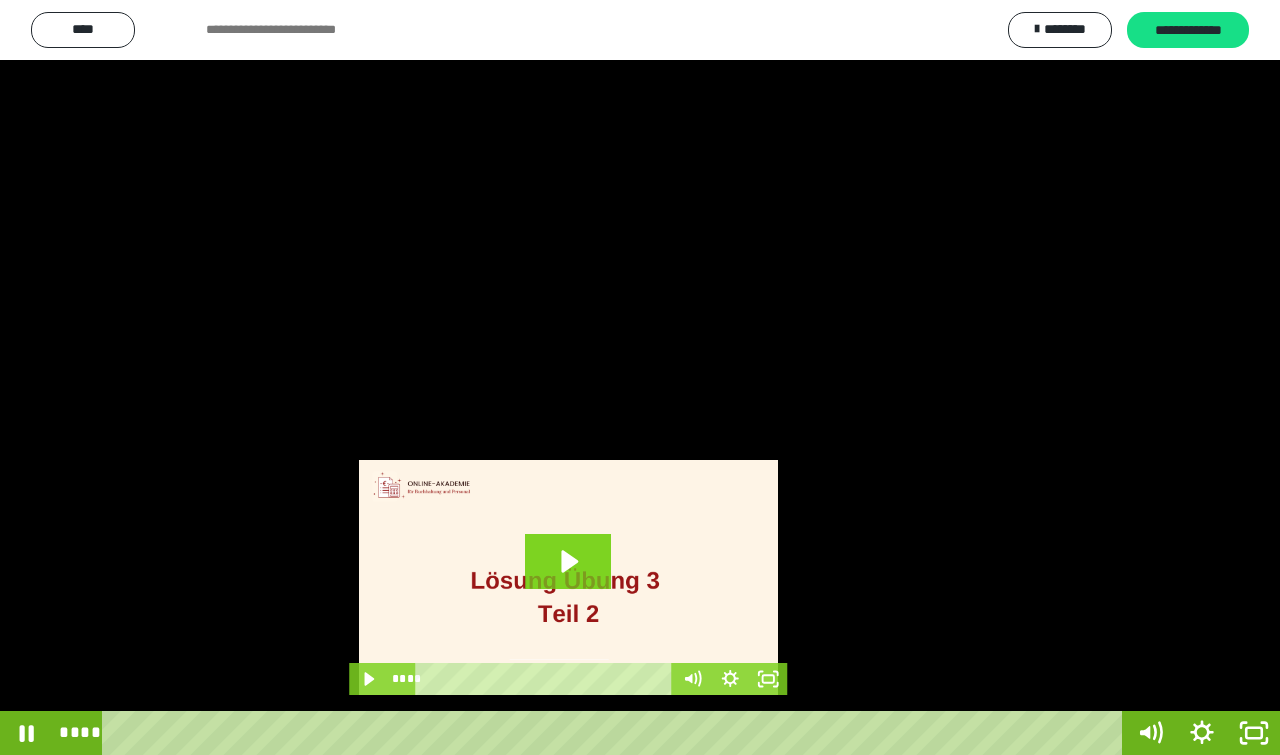 click at bounding box center (640, 377) 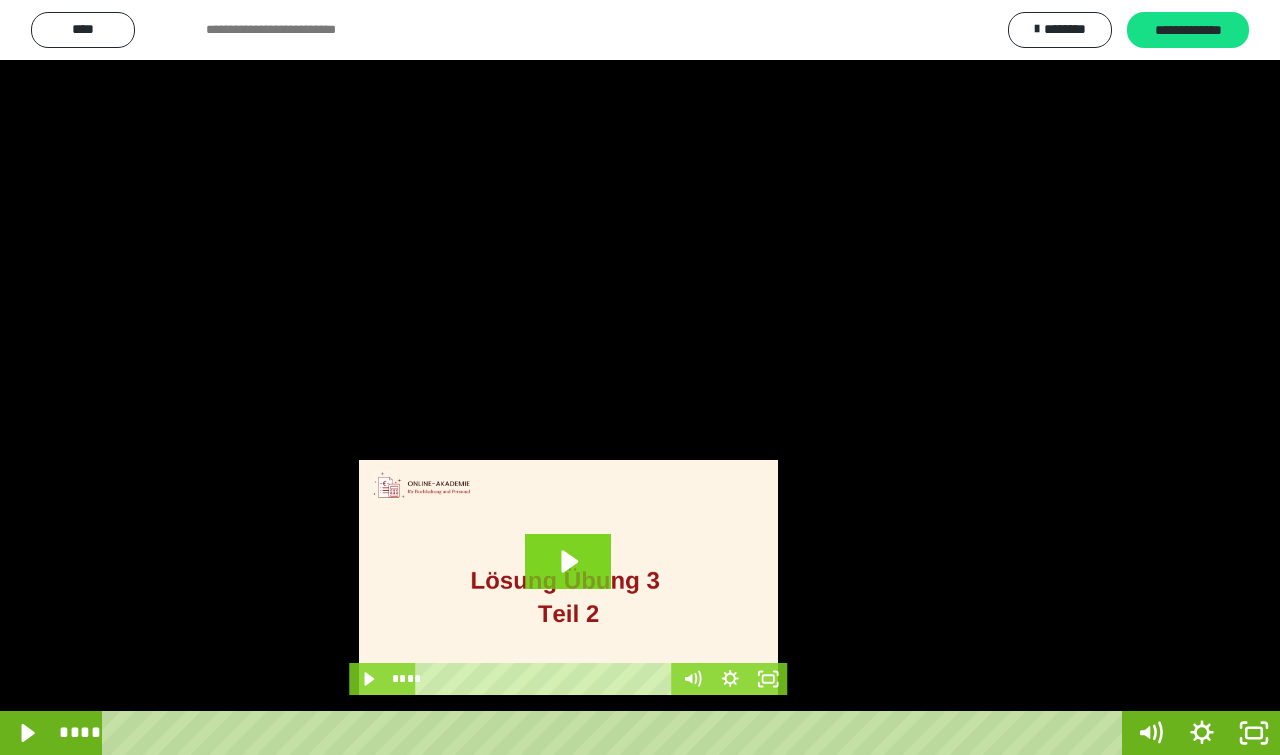 click at bounding box center (640, 377) 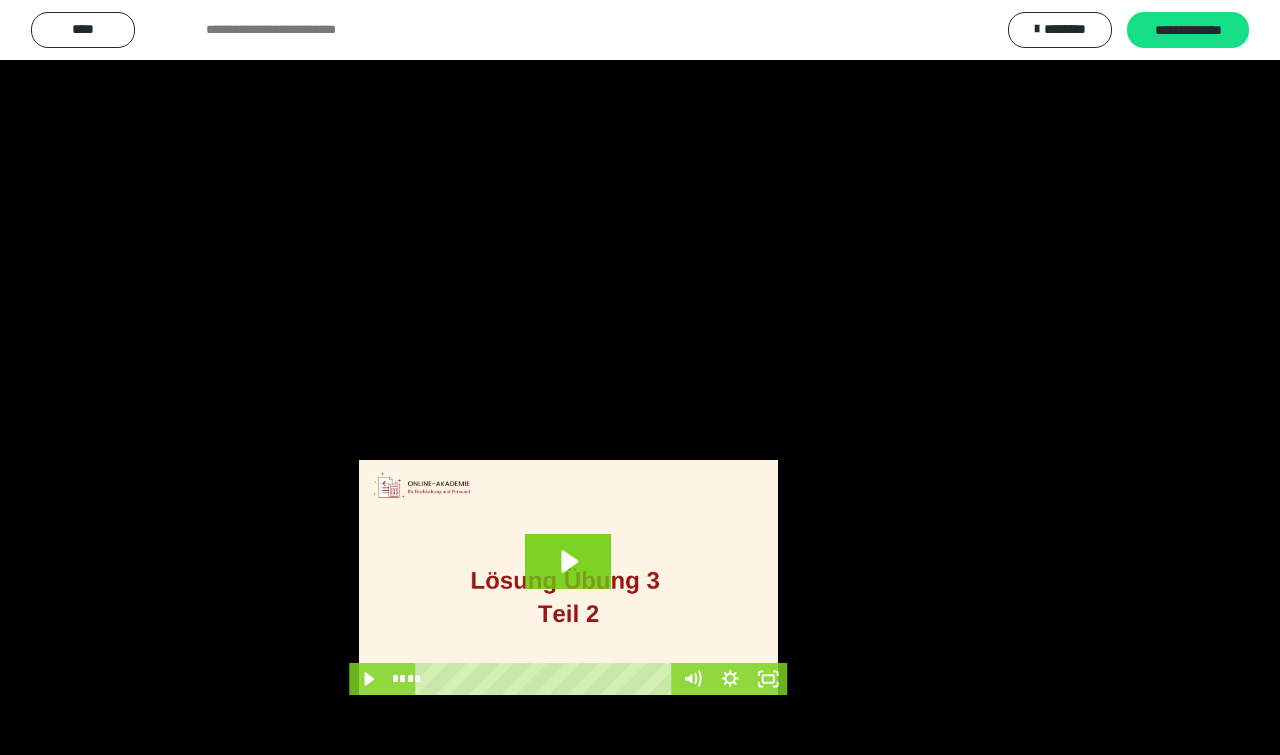 click at bounding box center [640, 377] 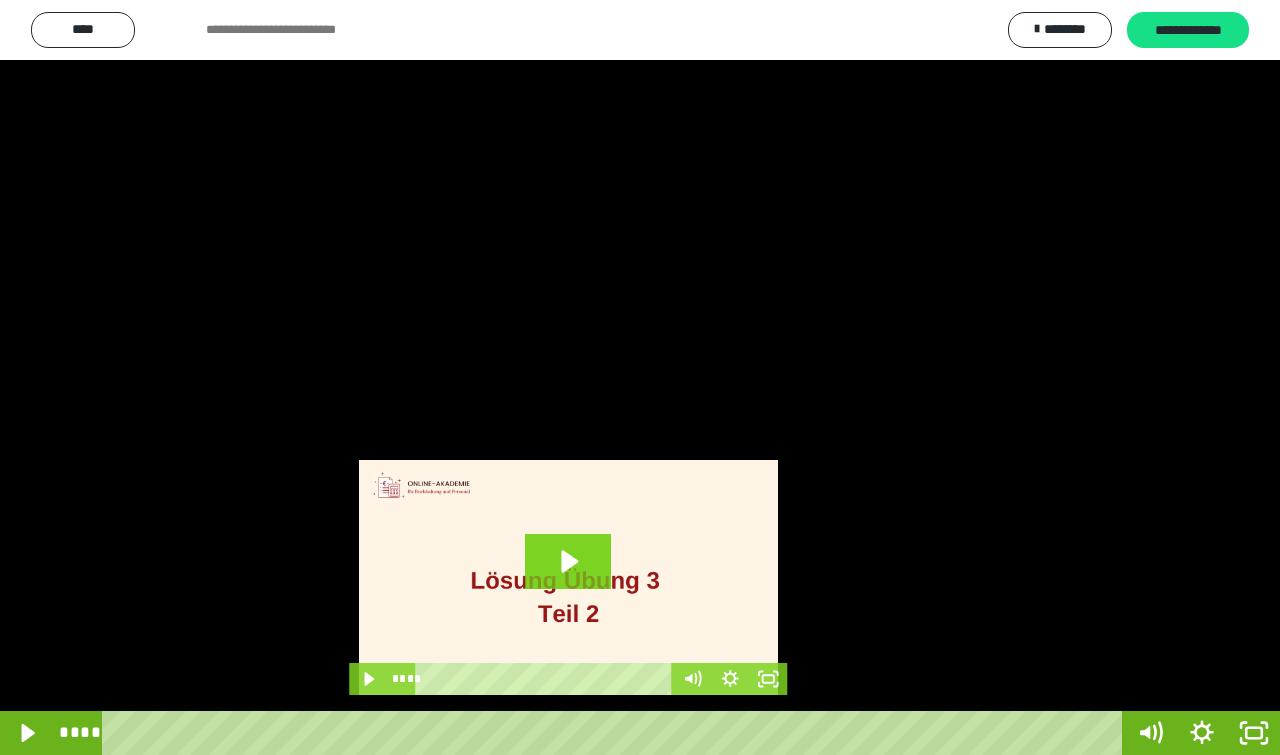click at bounding box center [640, 377] 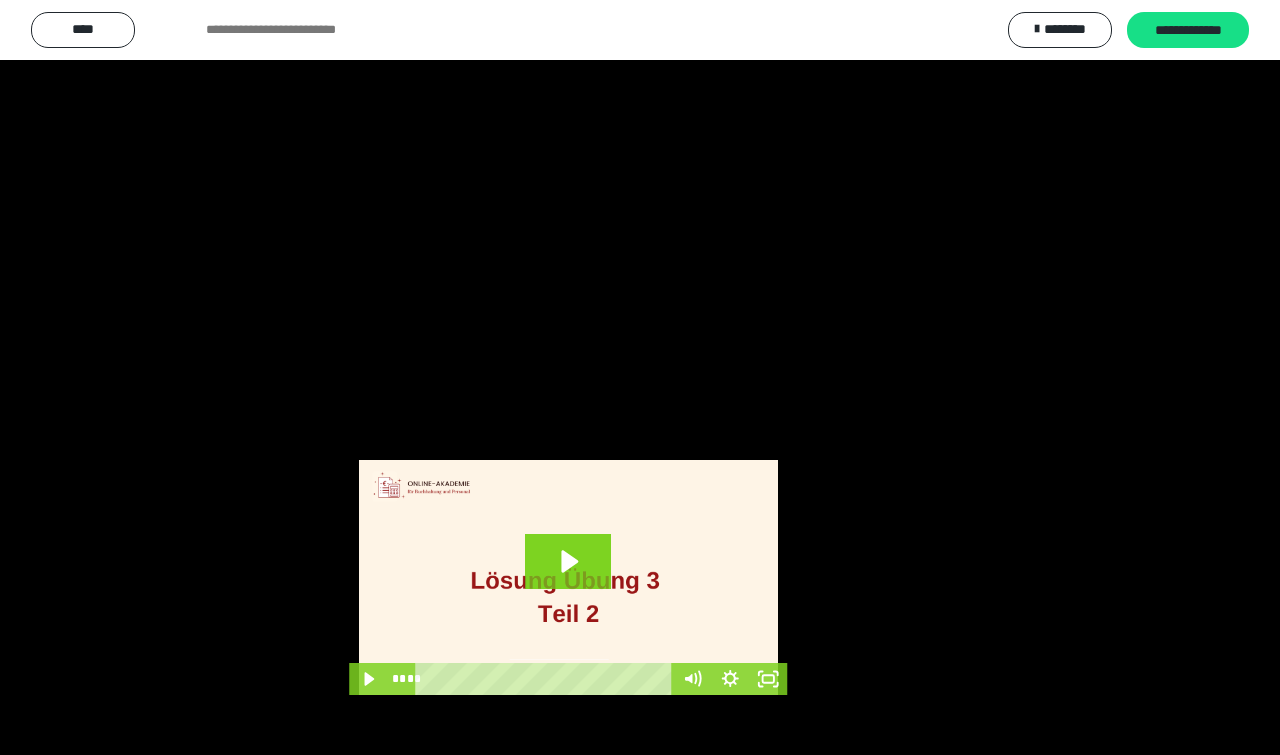 click at bounding box center (640, 377) 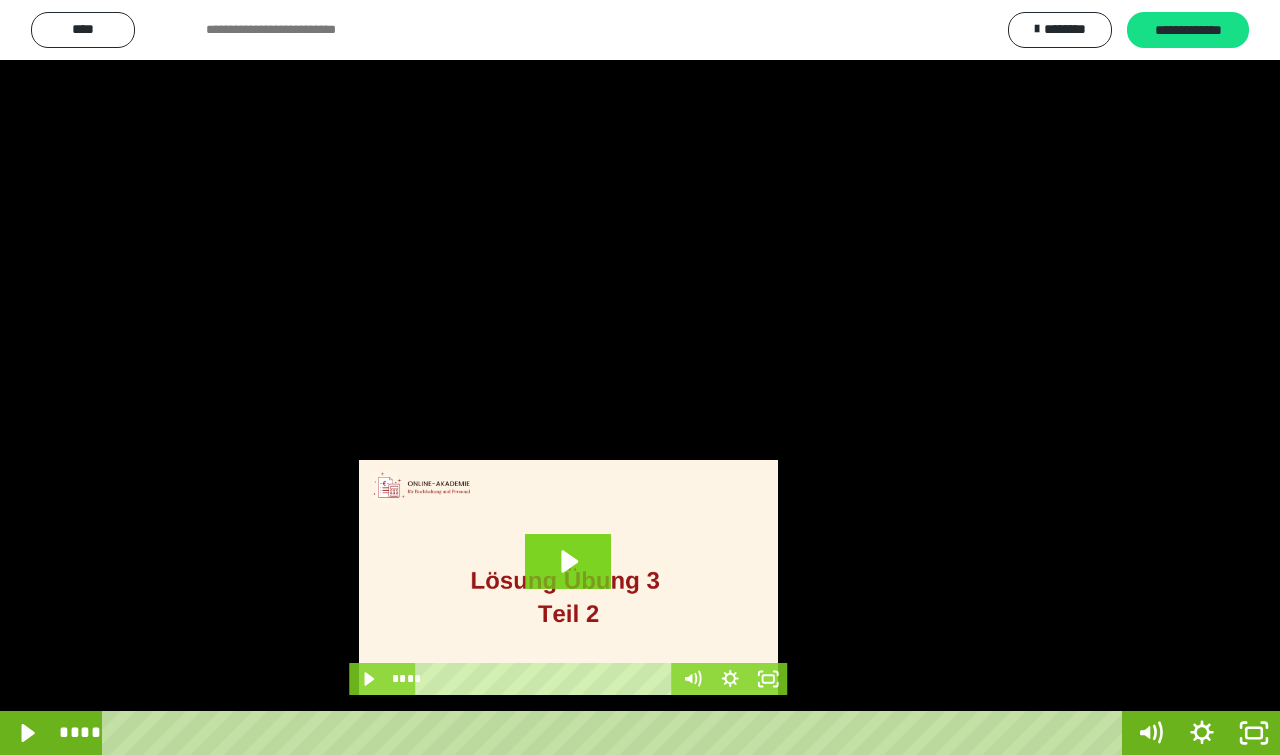 click at bounding box center [640, 377] 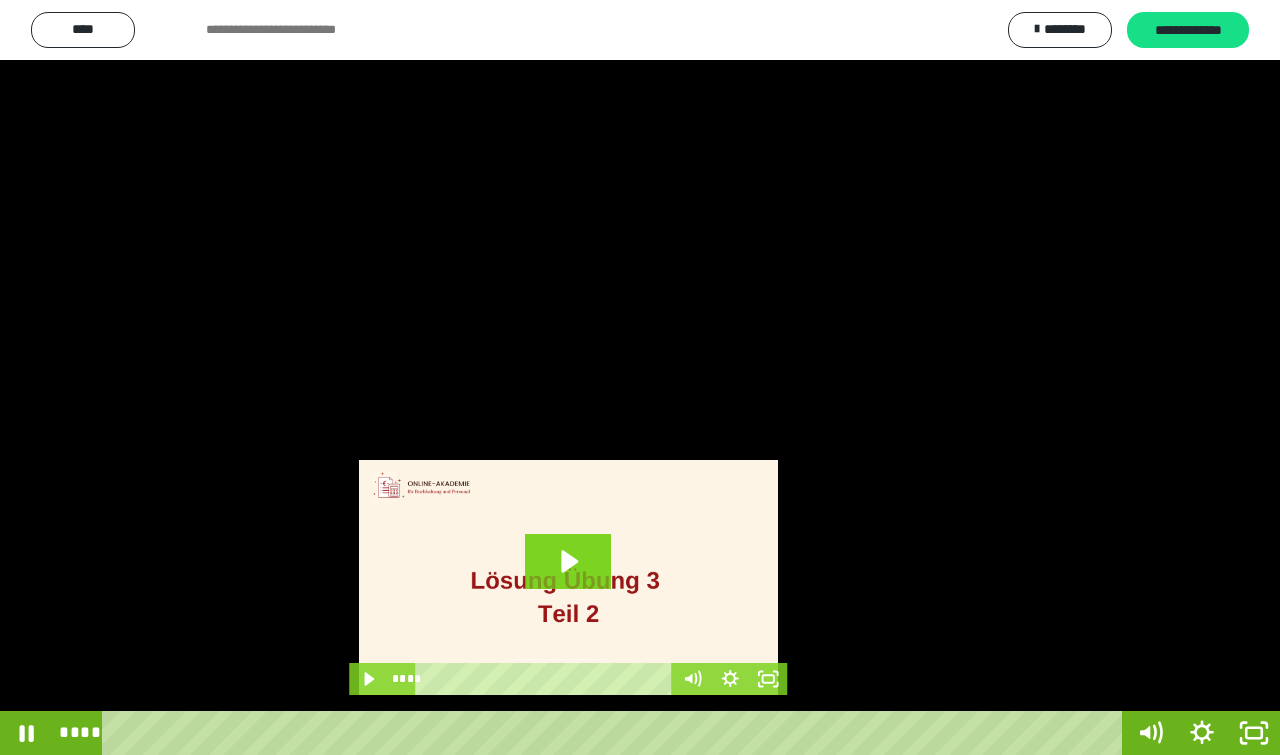 click at bounding box center [640, 377] 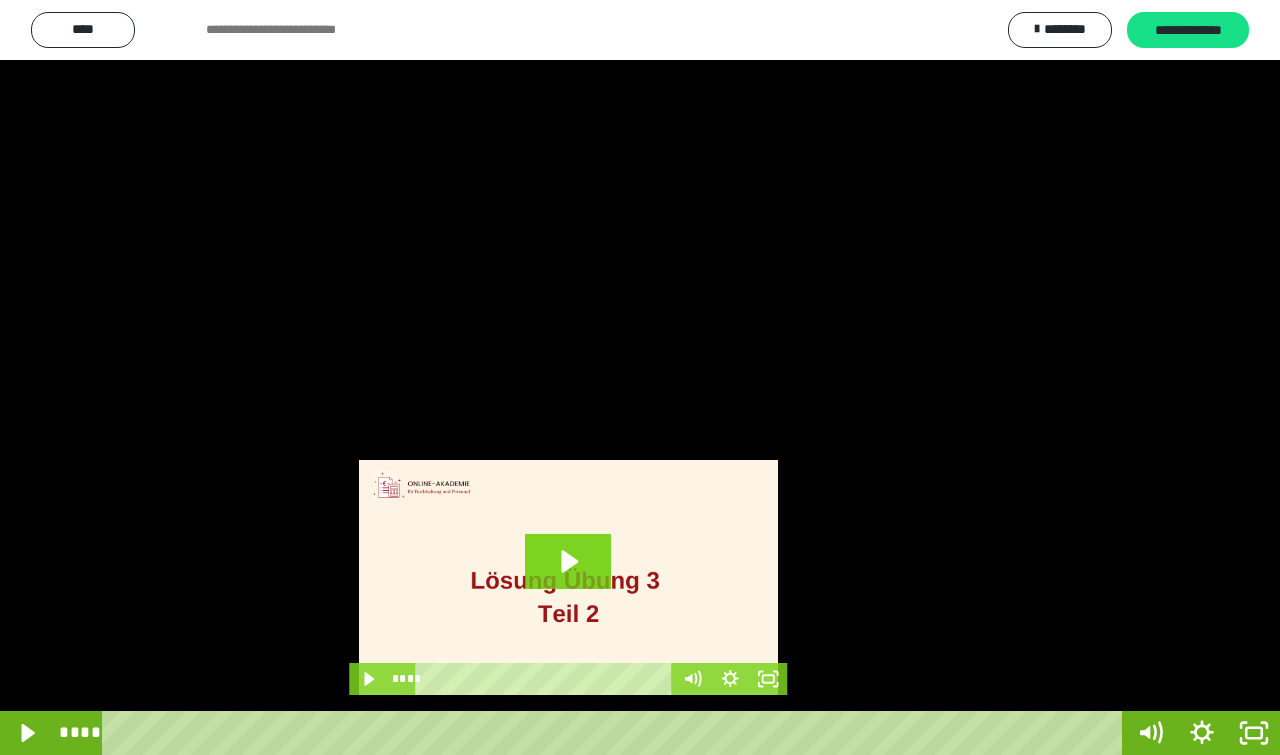 click at bounding box center [640, 377] 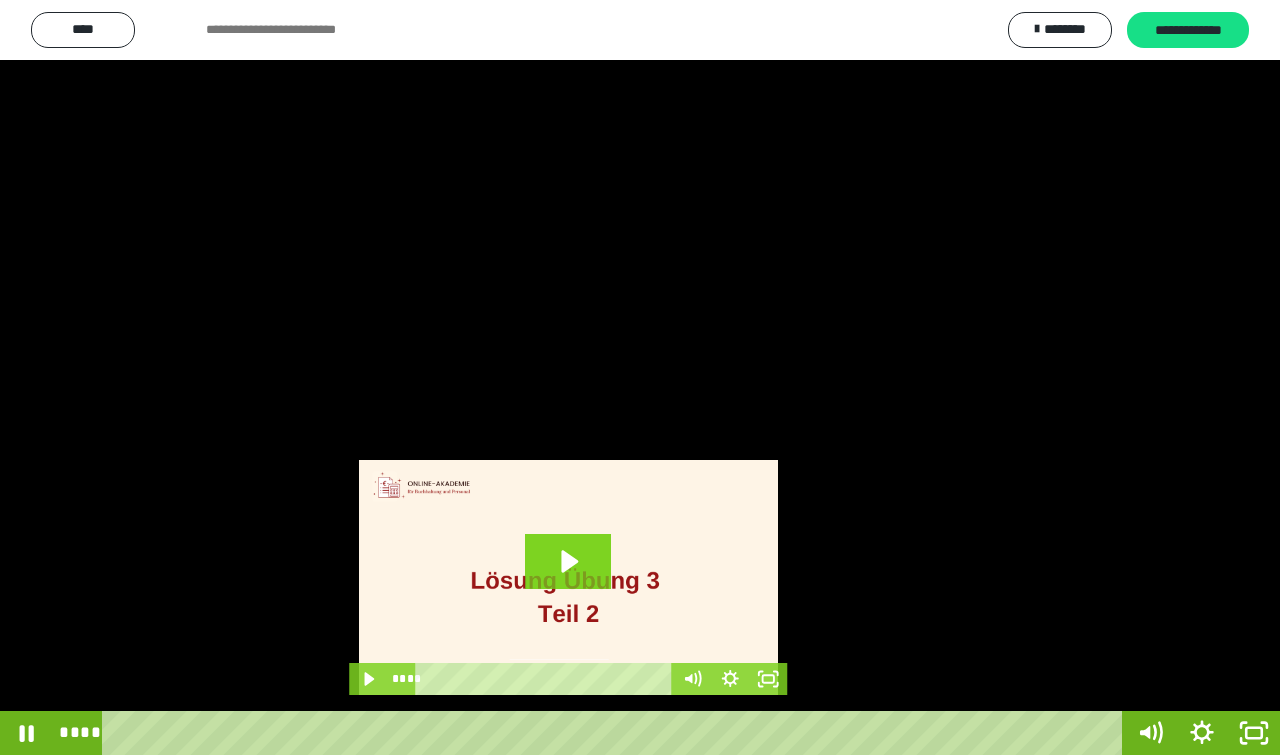 click at bounding box center (640, 377) 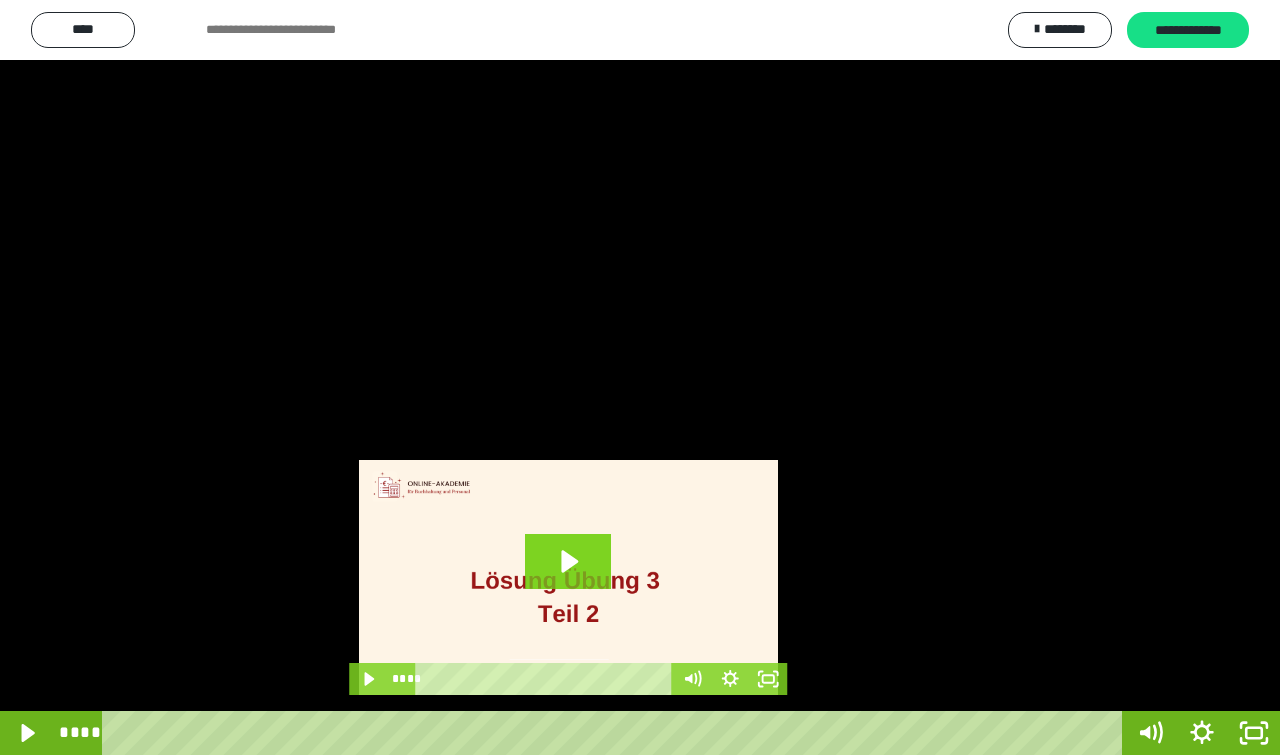 click at bounding box center [640, 377] 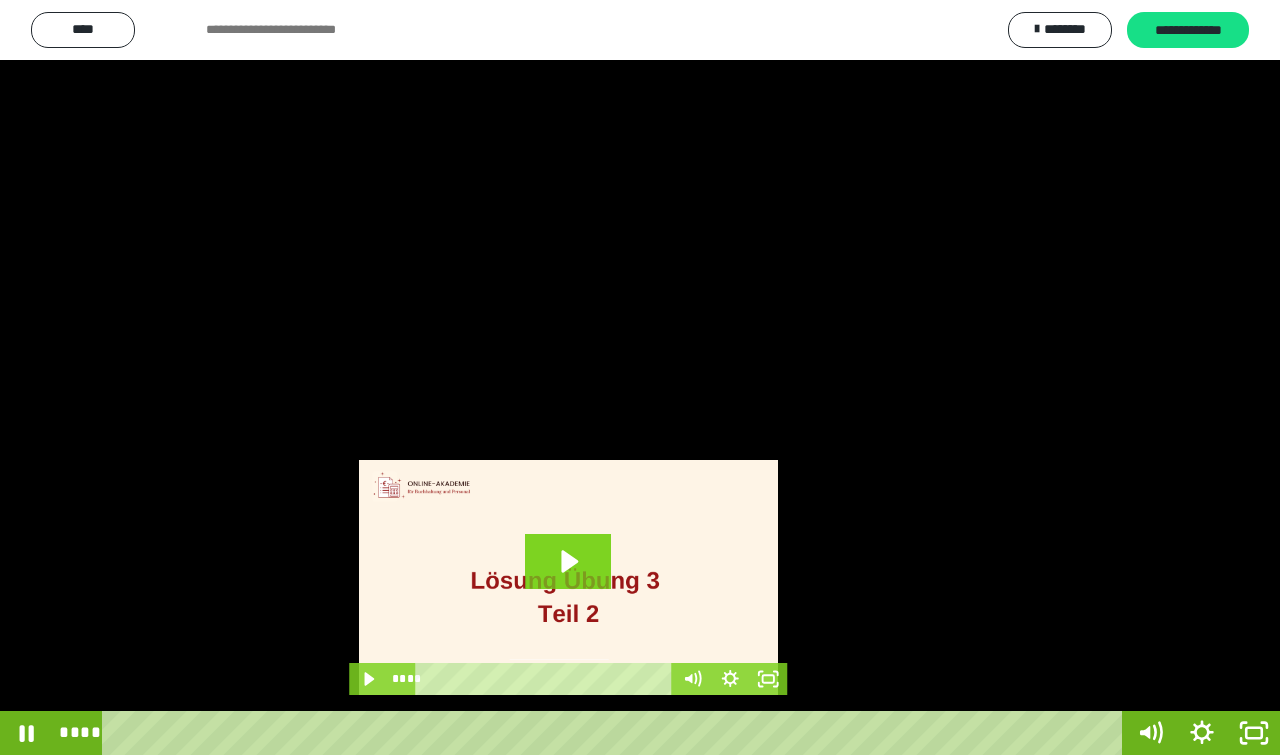 click at bounding box center [640, 377] 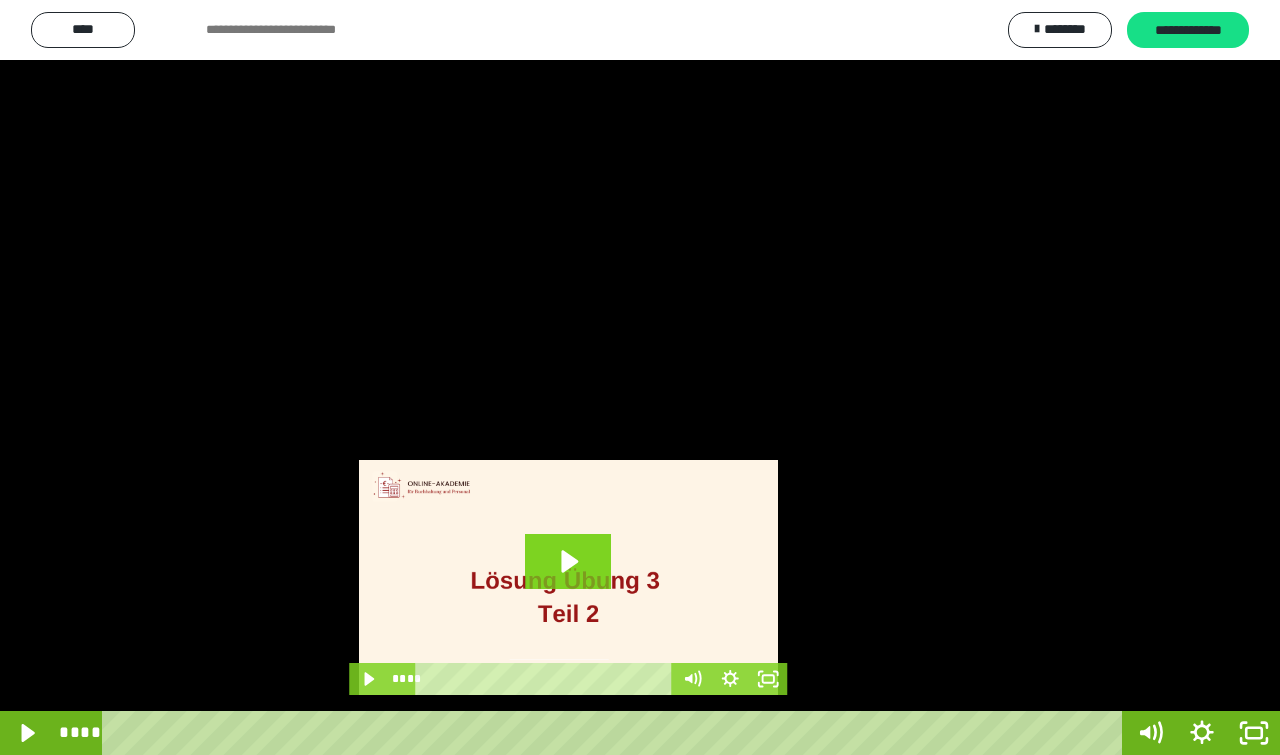 click at bounding box center [640, 377] 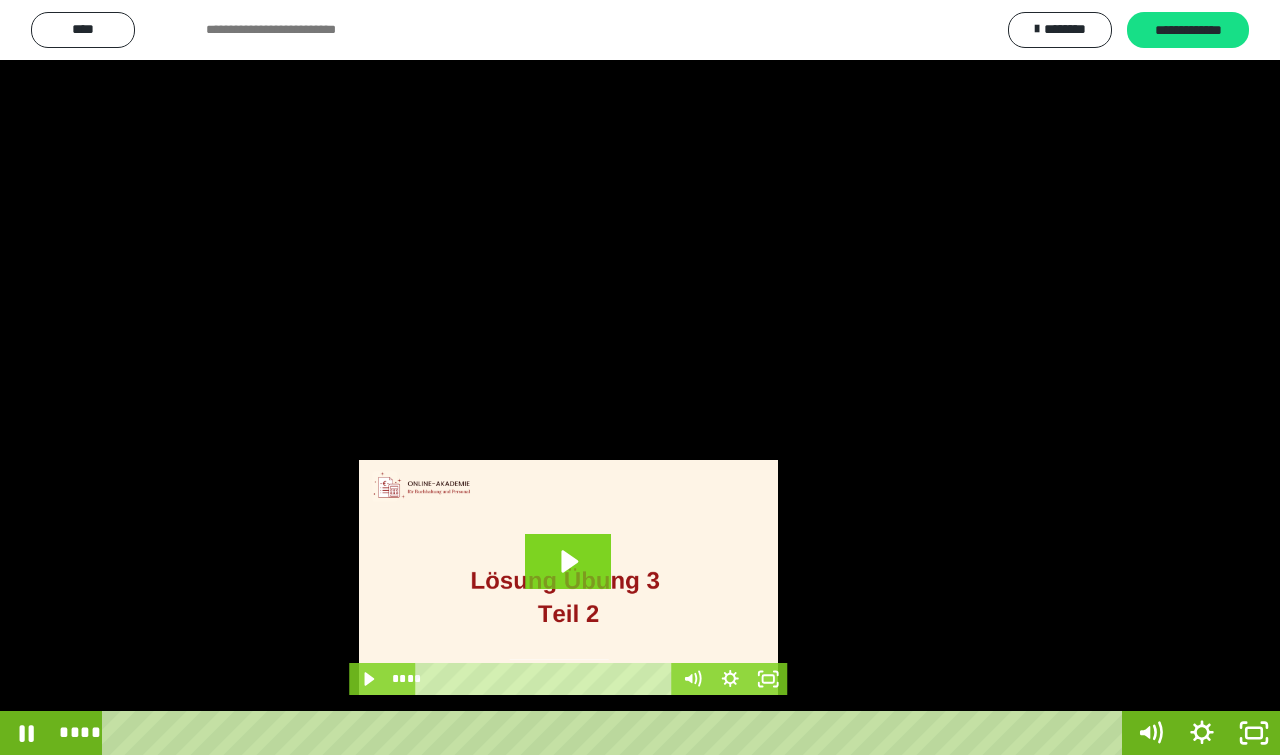 click at bounding box center (640, 377) 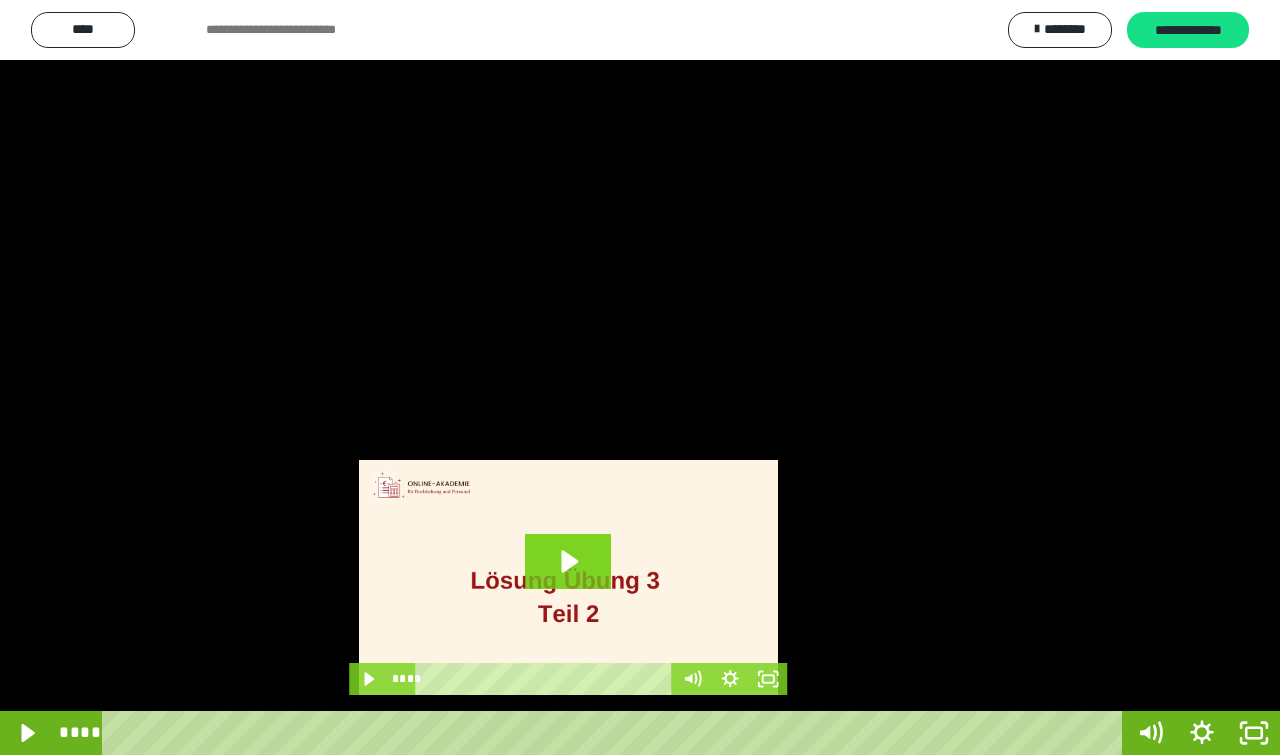 click at bounding box center [640, 377] 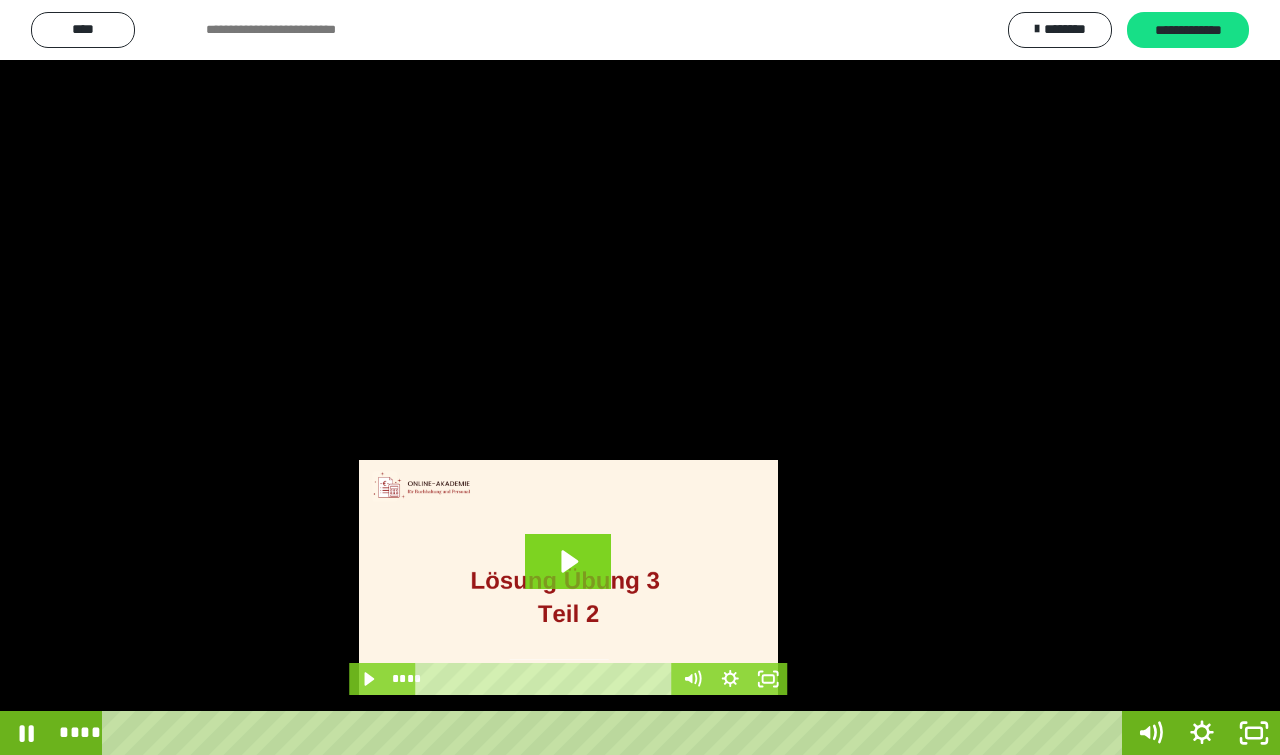 click at bounding box center (640, 377) 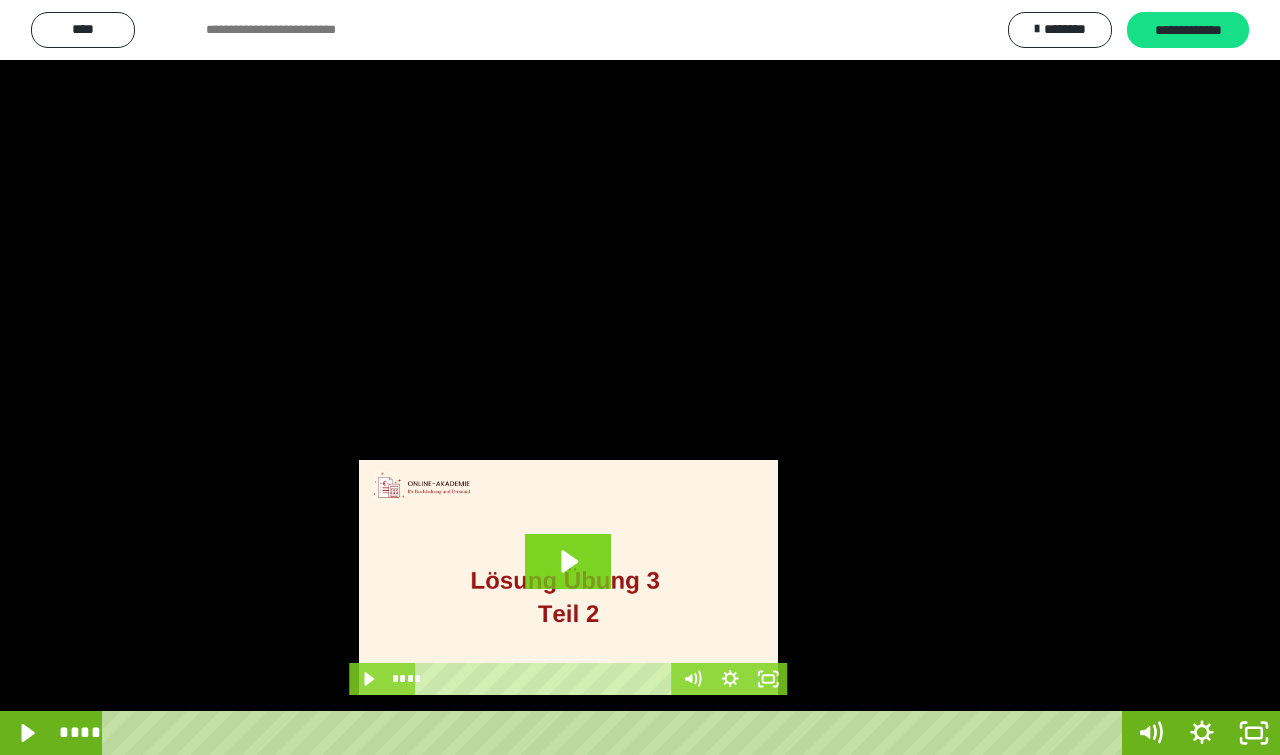 click at bounding box center [640, 377] 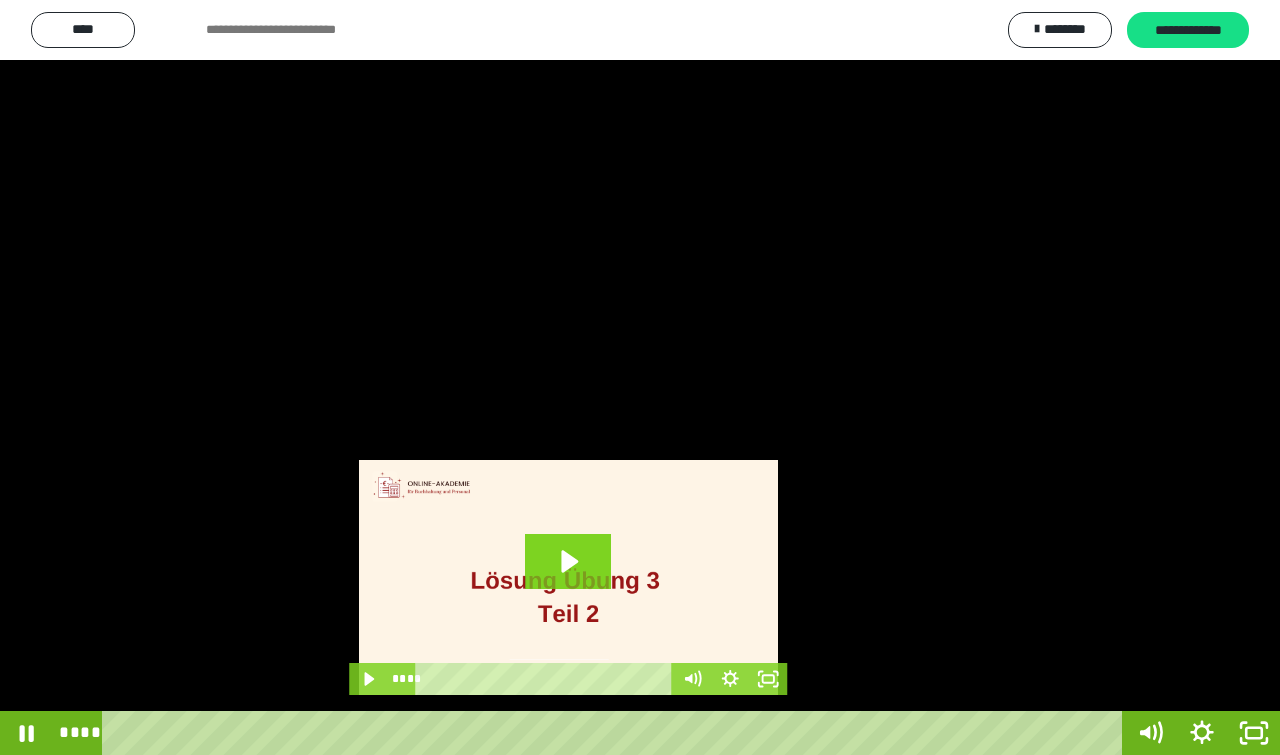 click at bounding box center [640, 377] 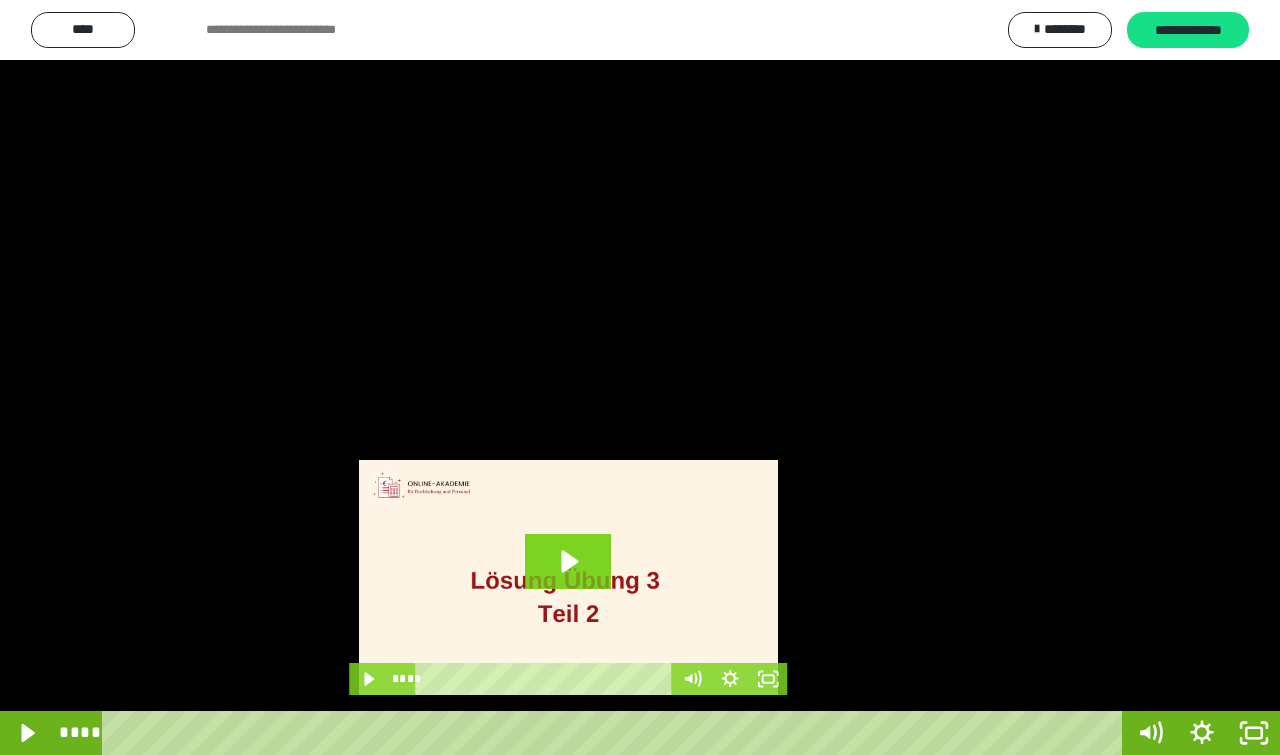 click at bounding box center [640, 377] 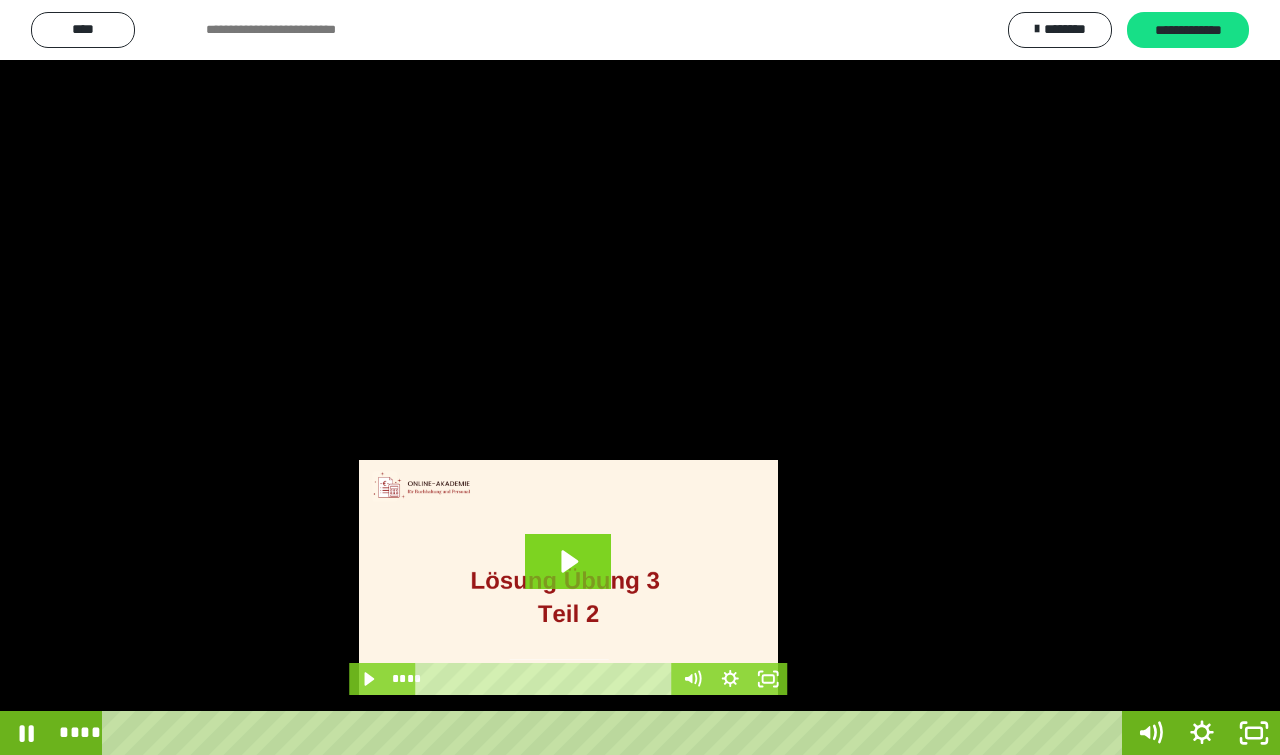 click at bounding box center (640, 377) 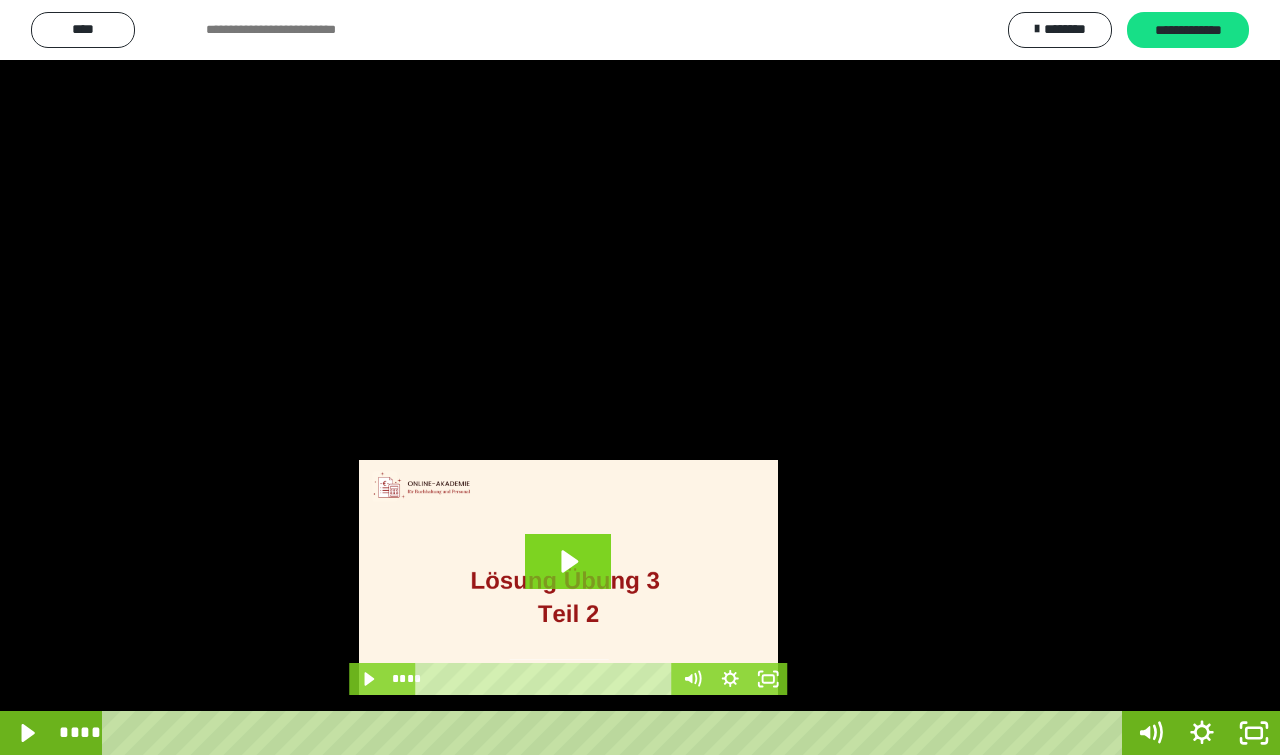 click at bounding box center [640, 377] 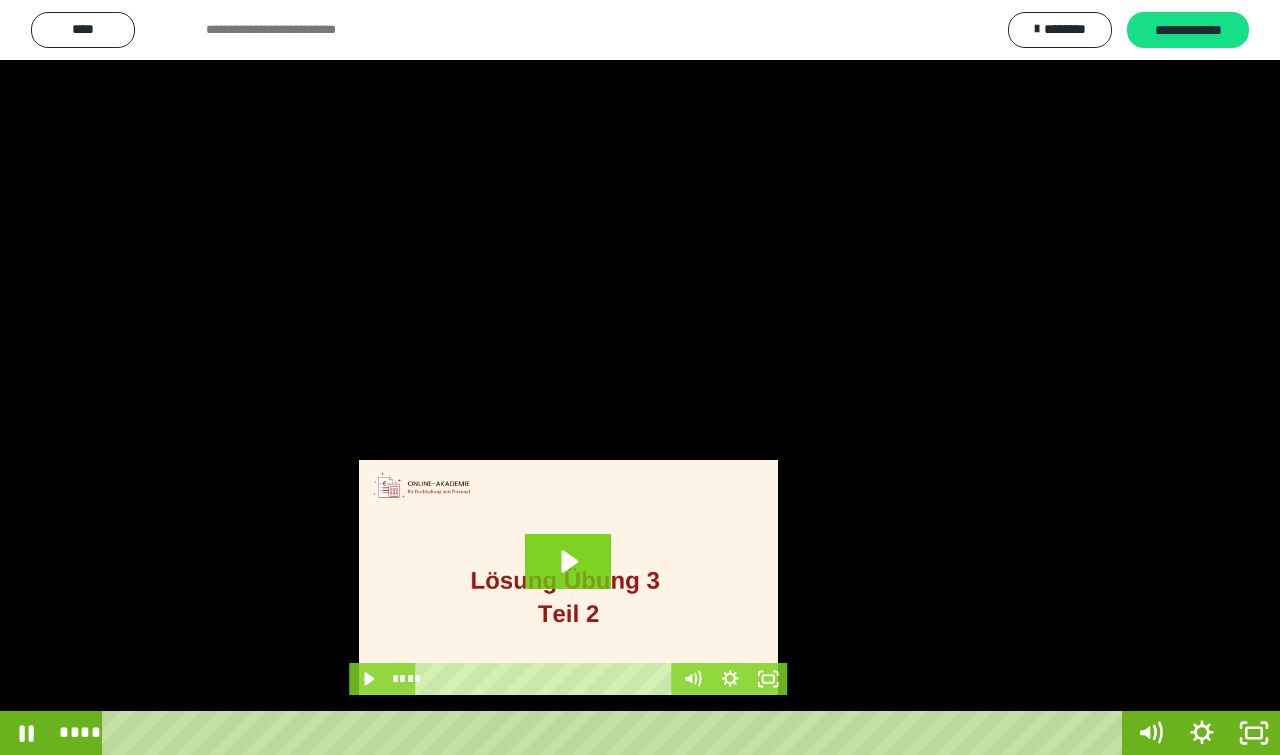 click at bounding box center (640, 377) 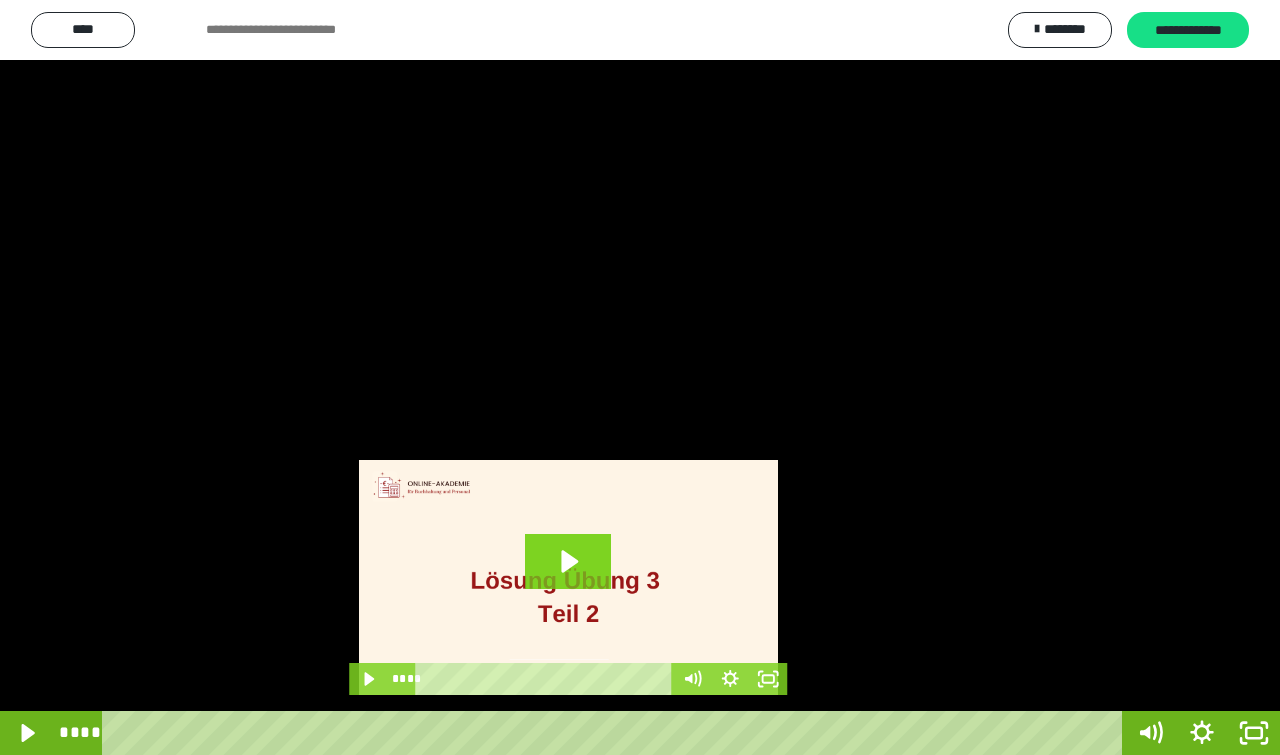 click at bounding box center (640, 377) 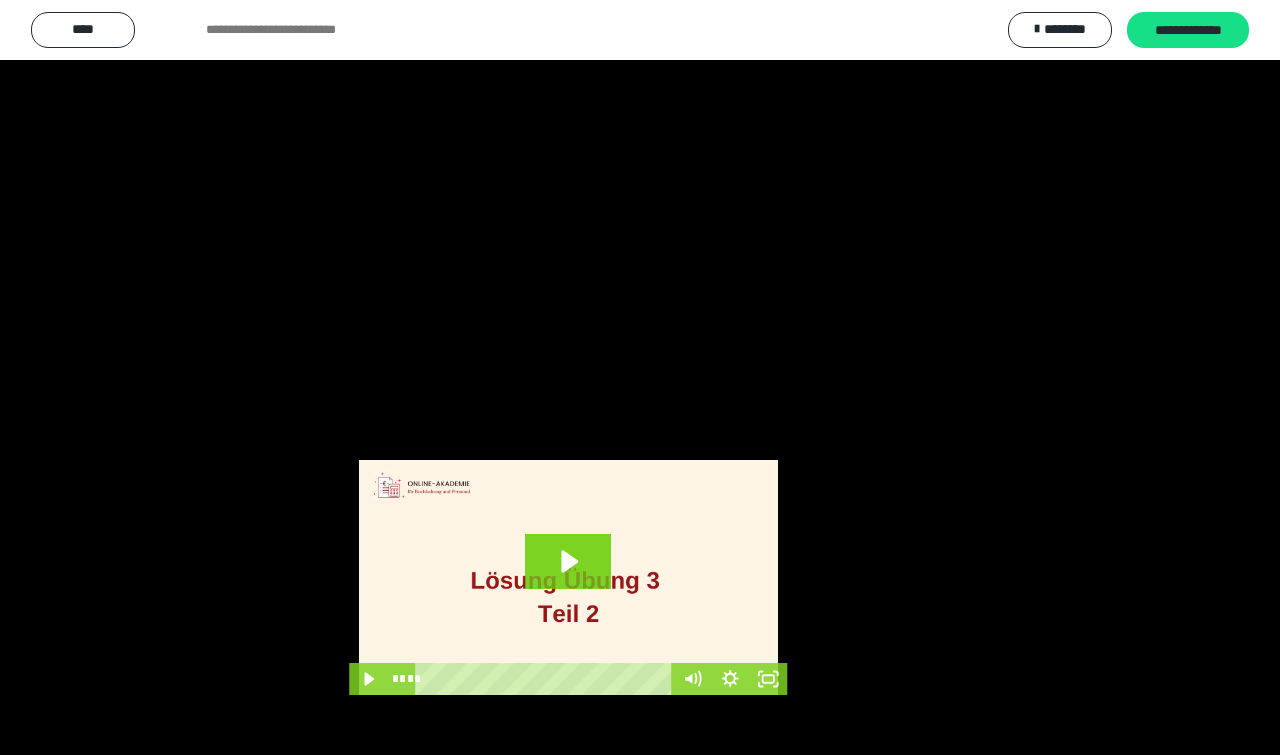 click at bounding box center (640, 377) 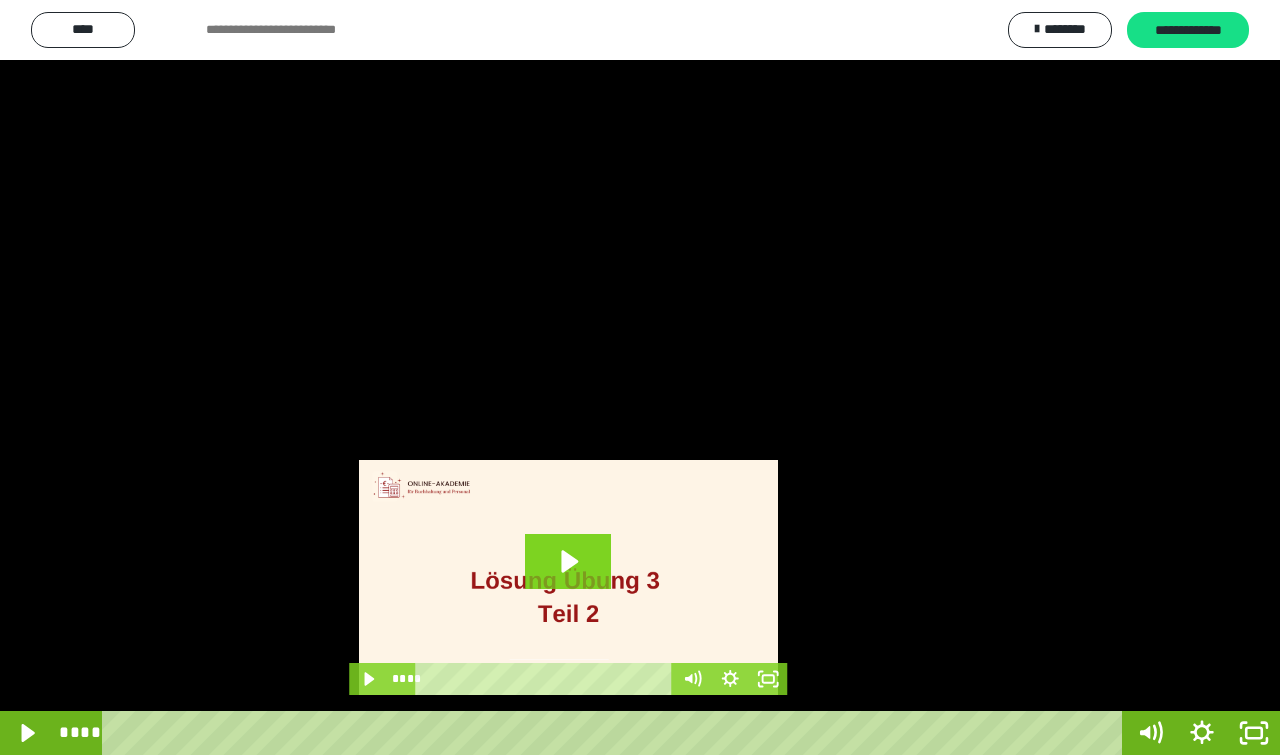 click at bounding box center [640, 377] 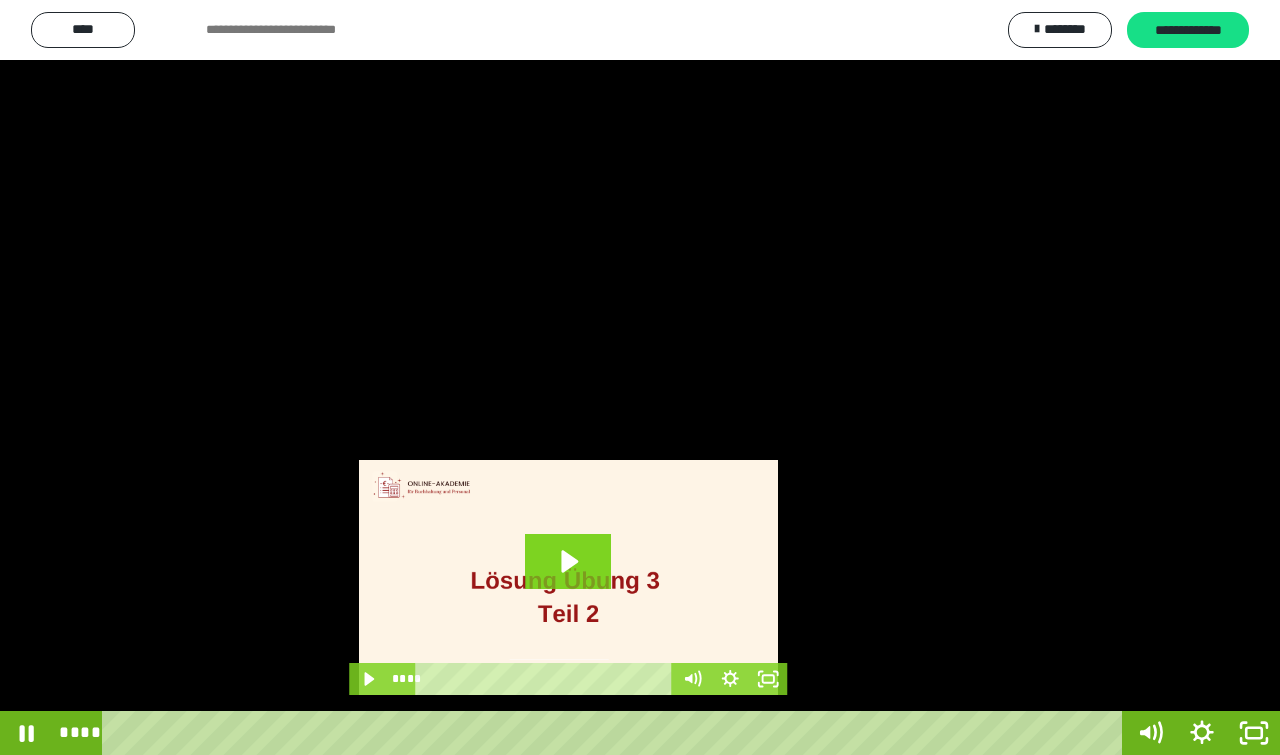 click at bounding box center [640, 377] 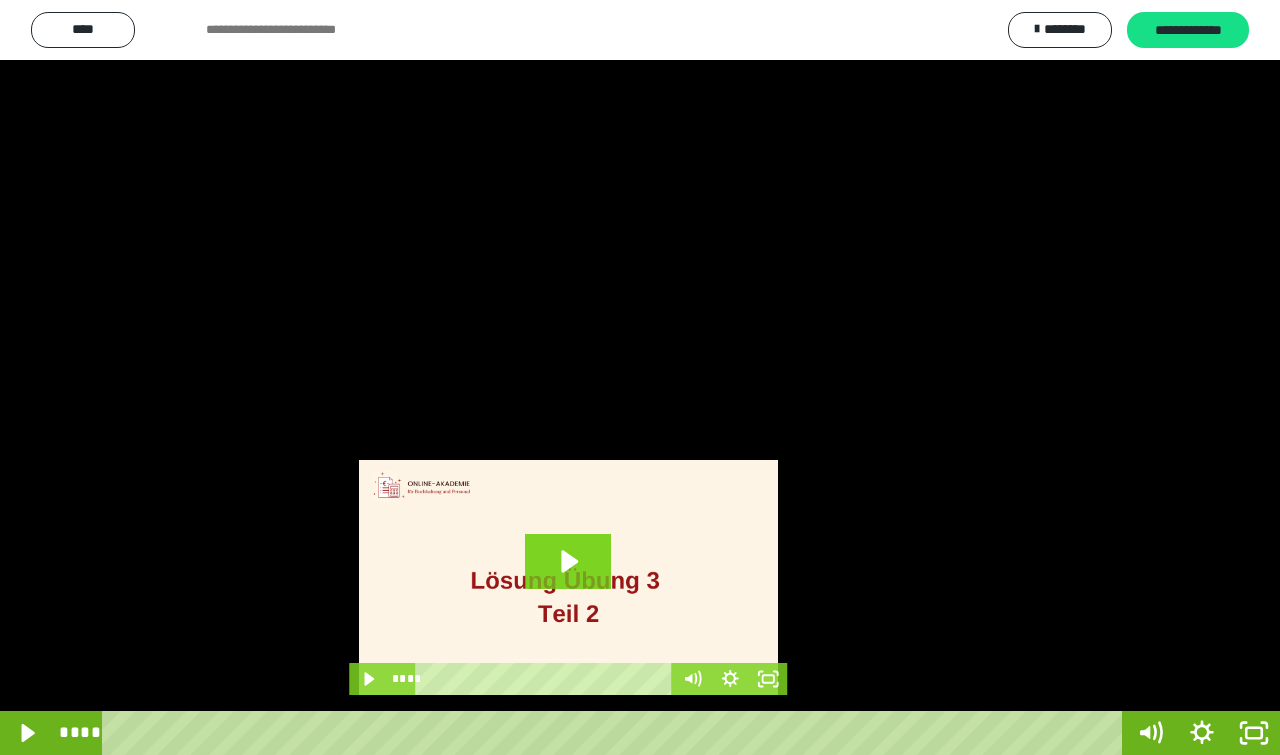 click at bounding box center (640, 377) 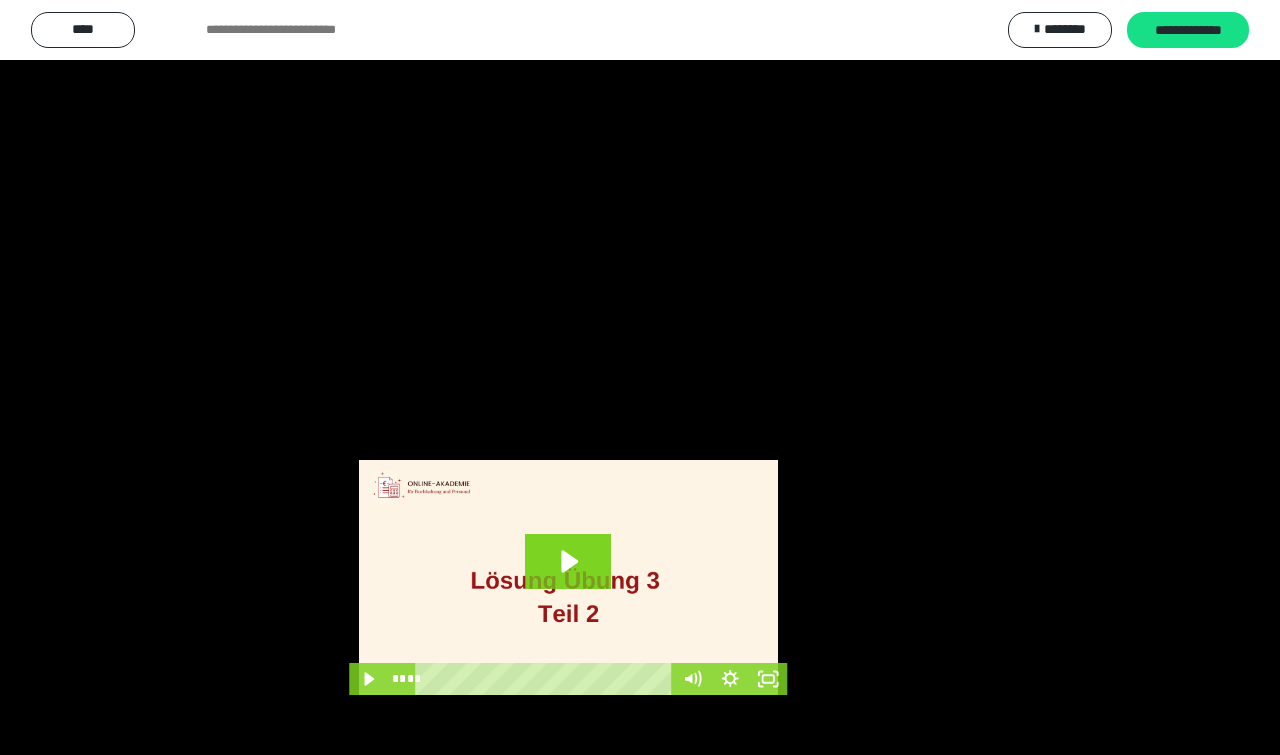 click at bounding box center [640, 377] 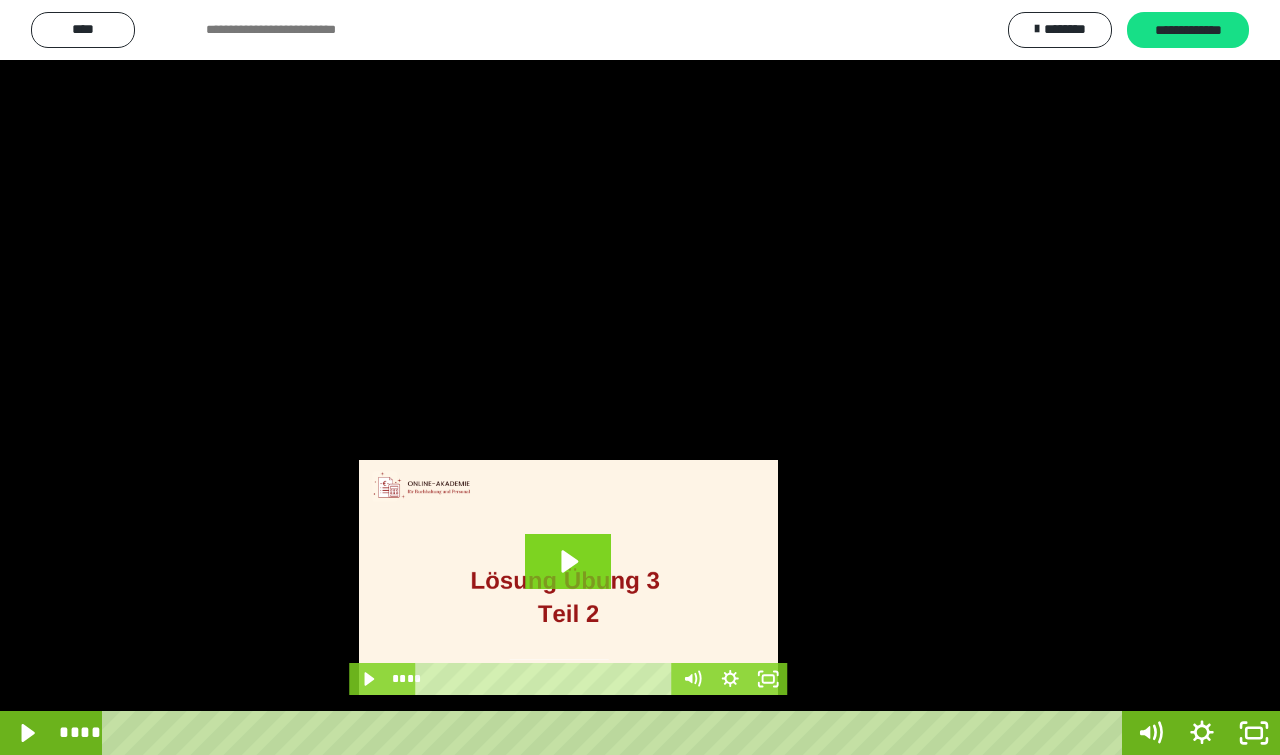 click at bounding box center [640, 377] 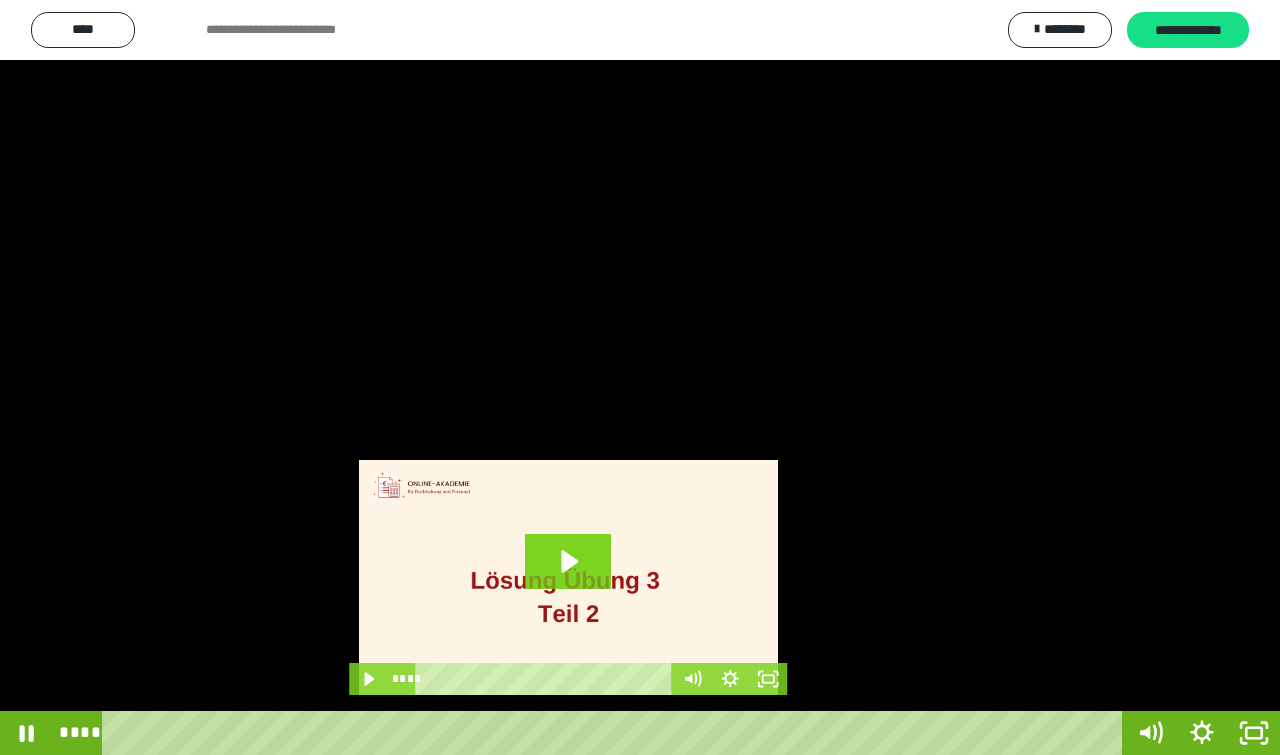 click at bounding box center [640, 377] 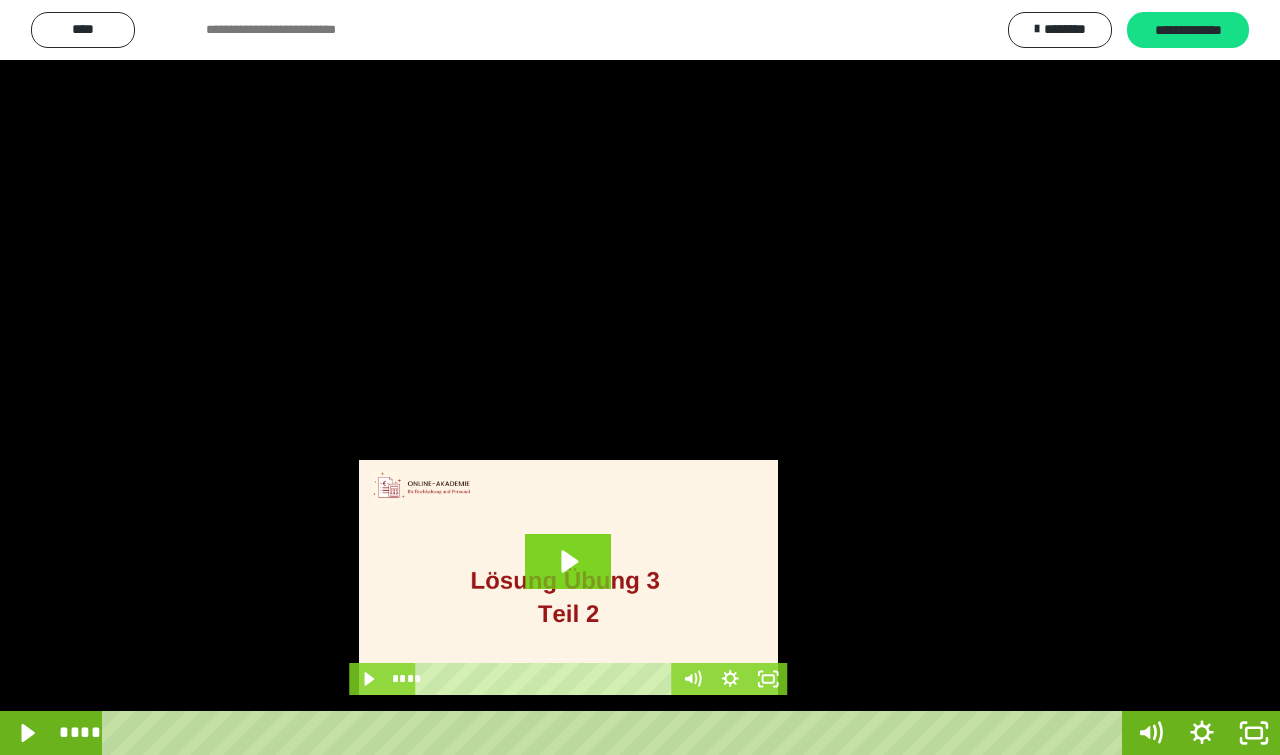 click at bounding box center (640, 377) 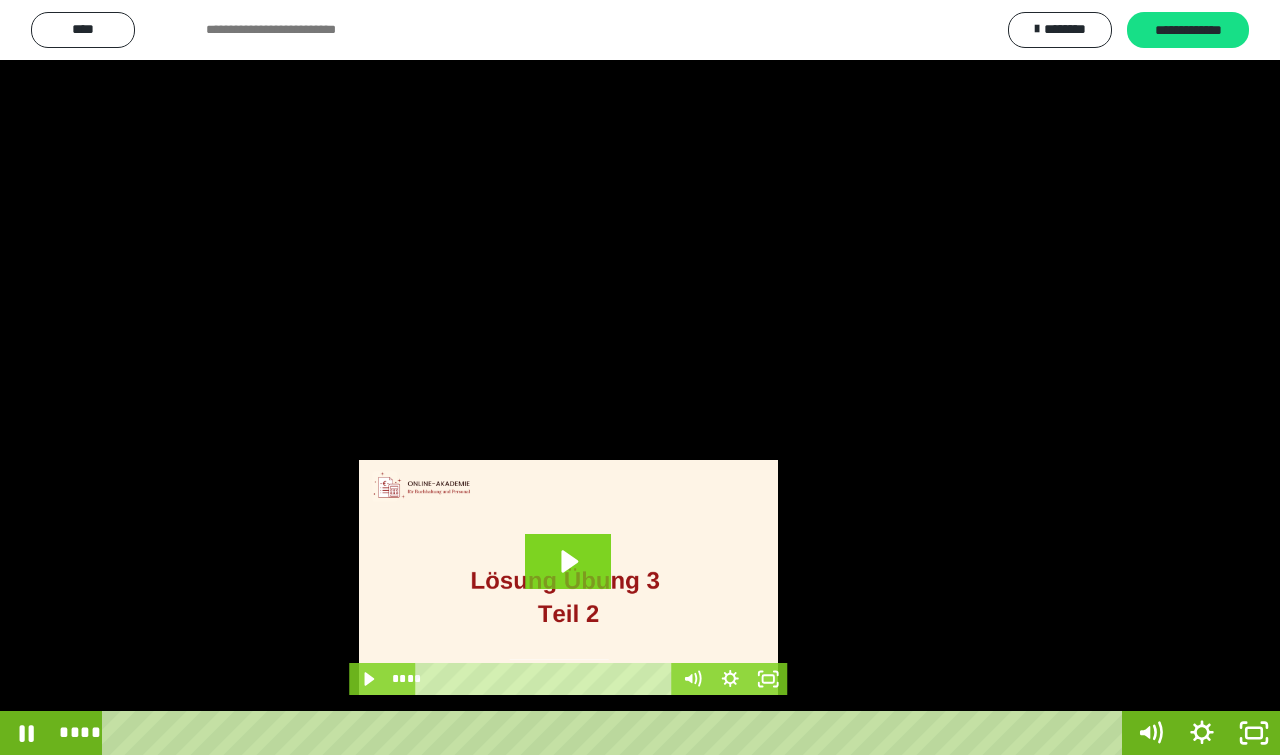 click at bounding box center (640, 377) 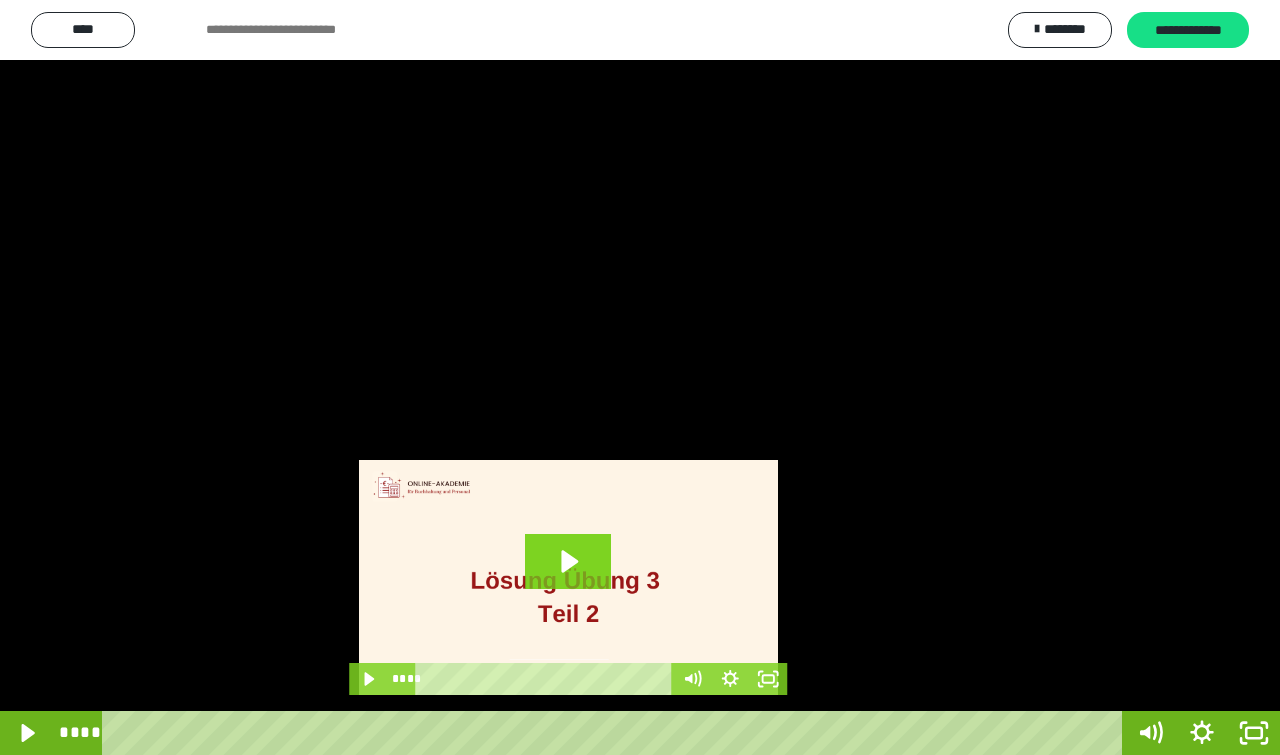 click at bounding box center [640, 377] 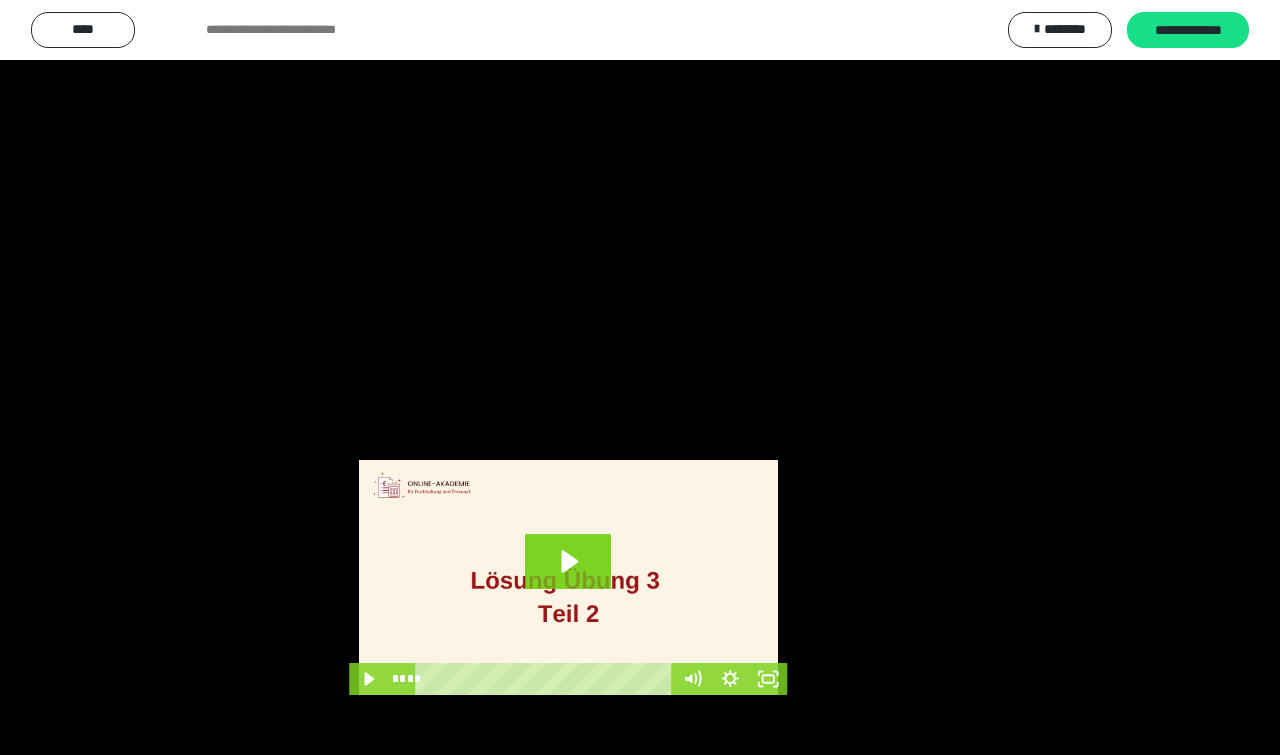 click at bounding box center [640, 377] 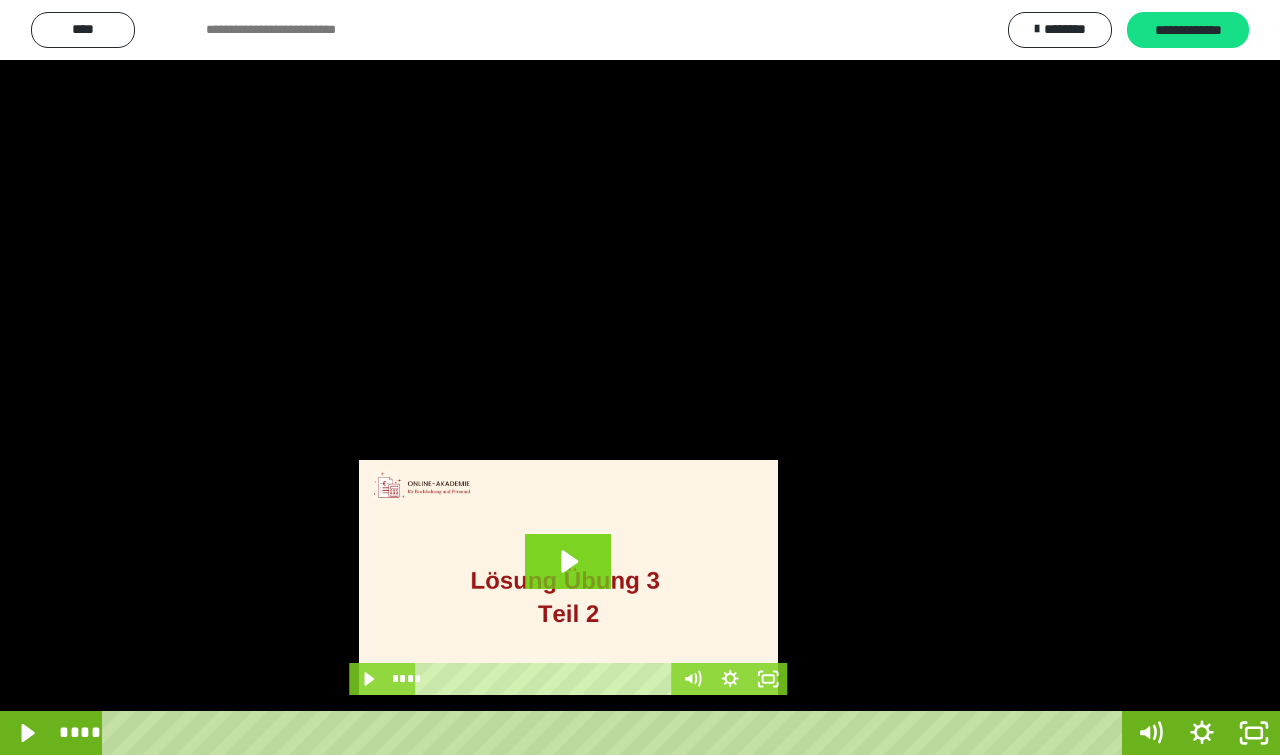 click at bounding box center (640, 377) 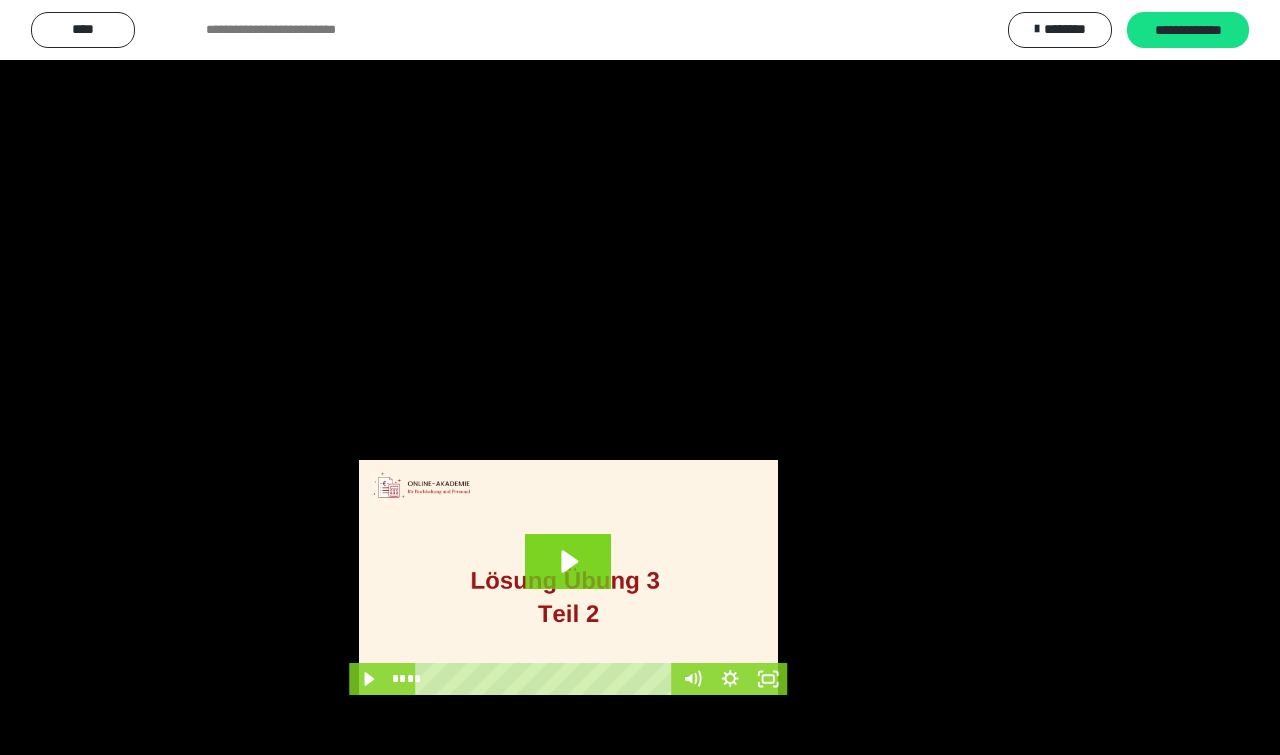 click at bounding box center (640, 377) 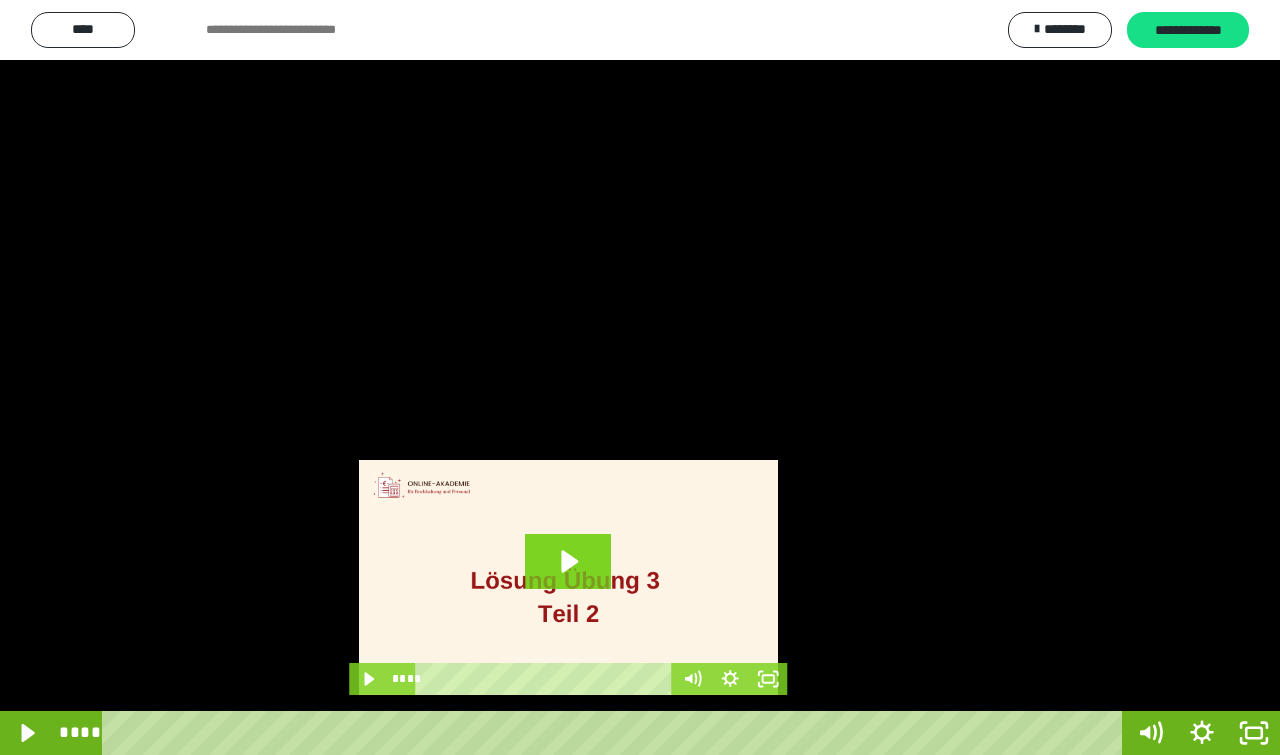 click at bounding box center (640, 377) 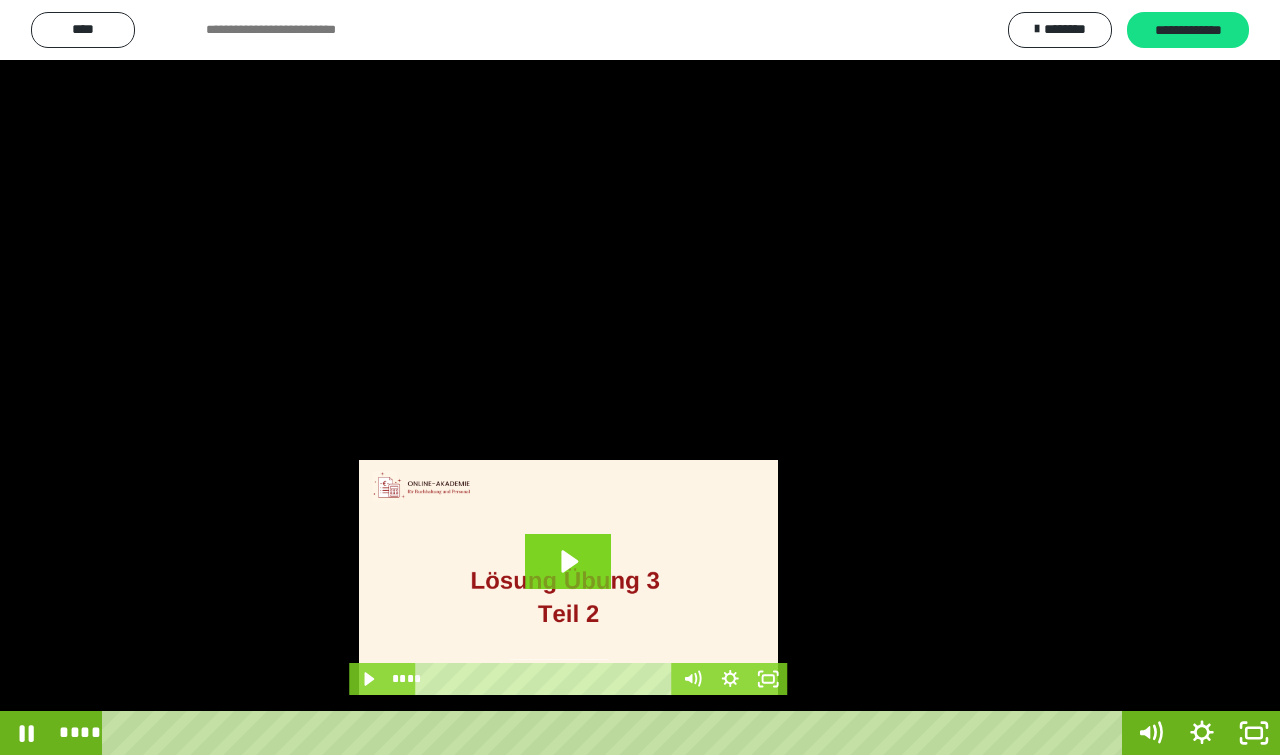 click at bounding box center [640, 377] 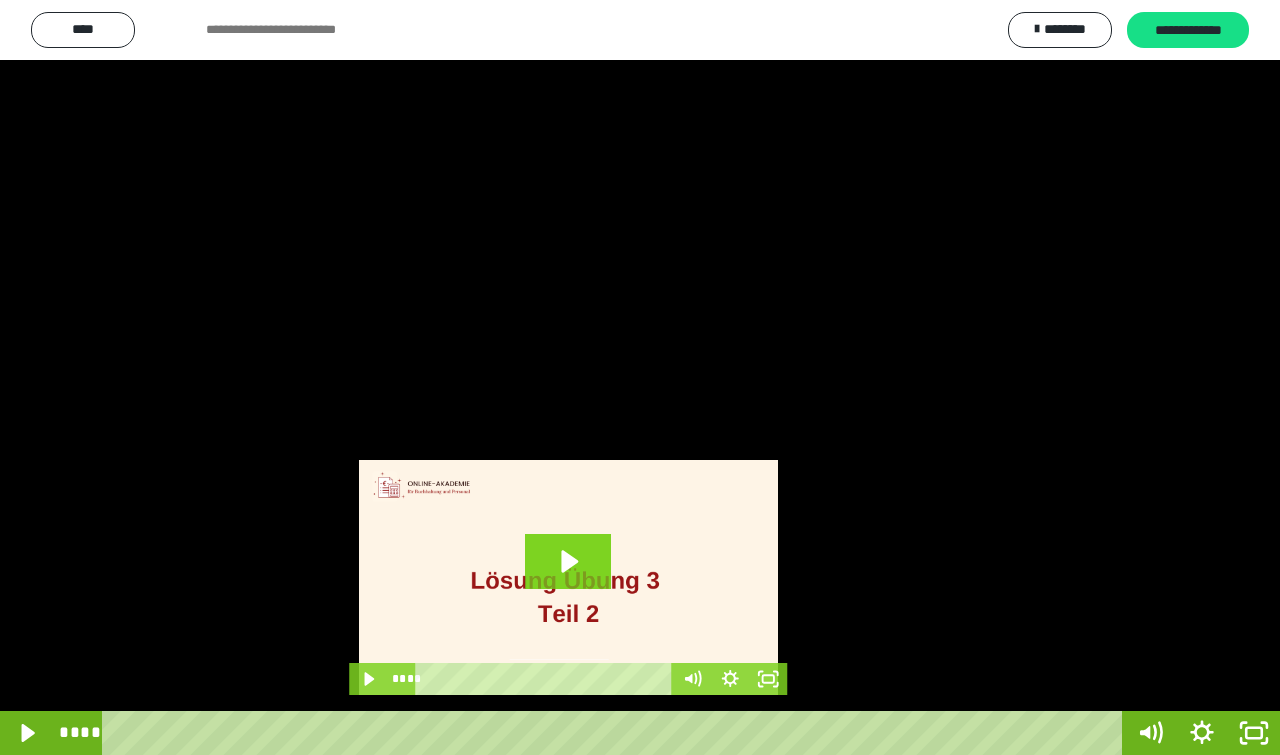 click at bounding box center (640, 377) 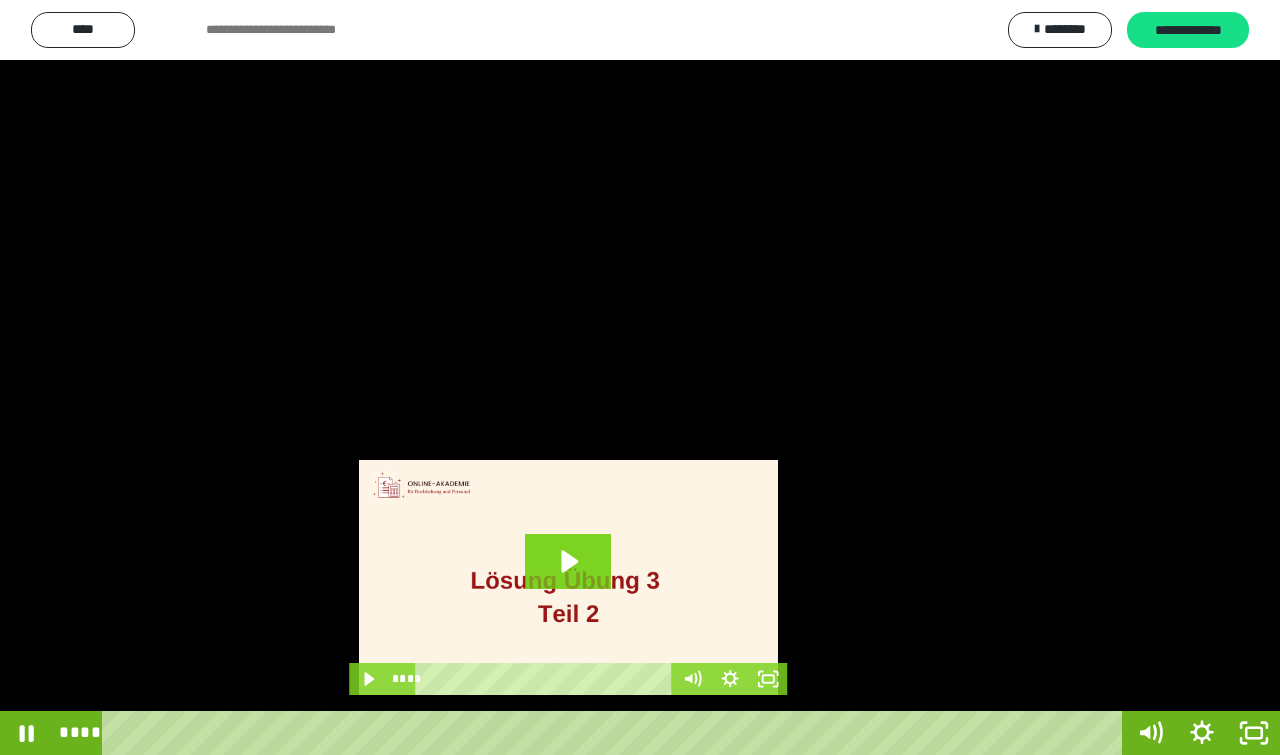 click at bounding box center (640, 377) 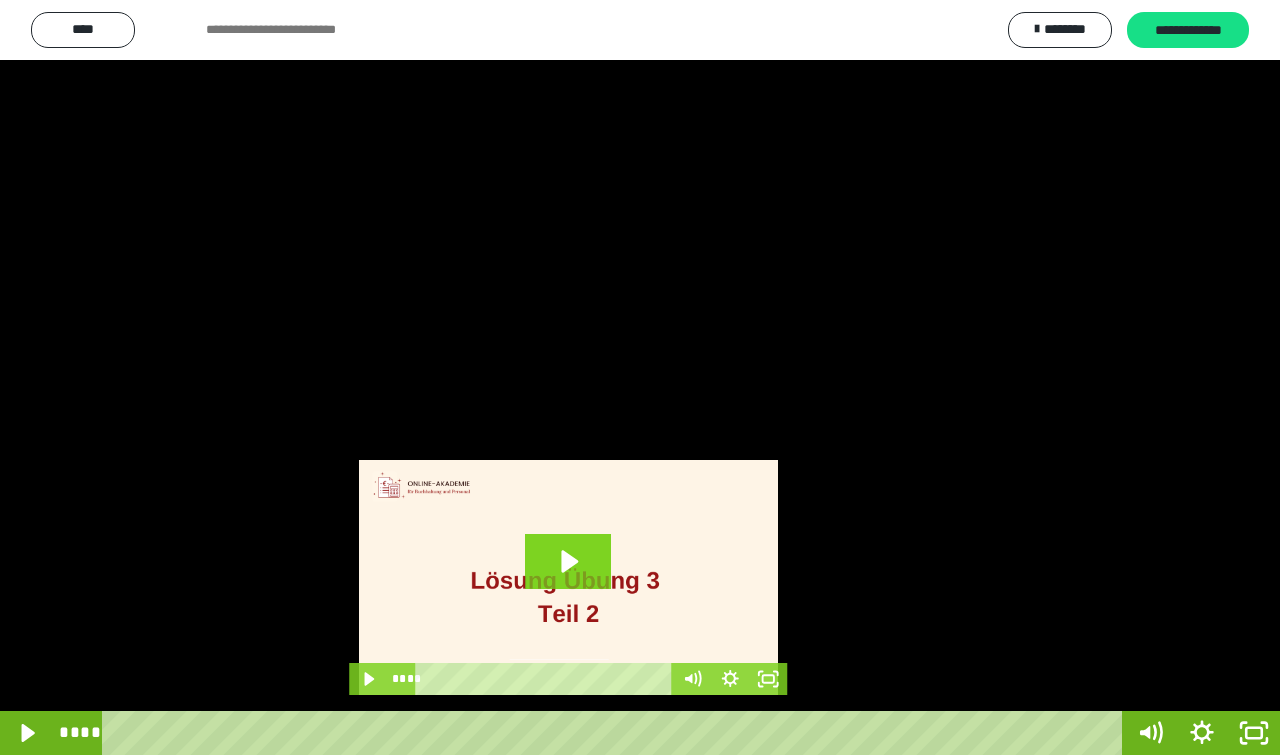click at bounding box center [640, 377] 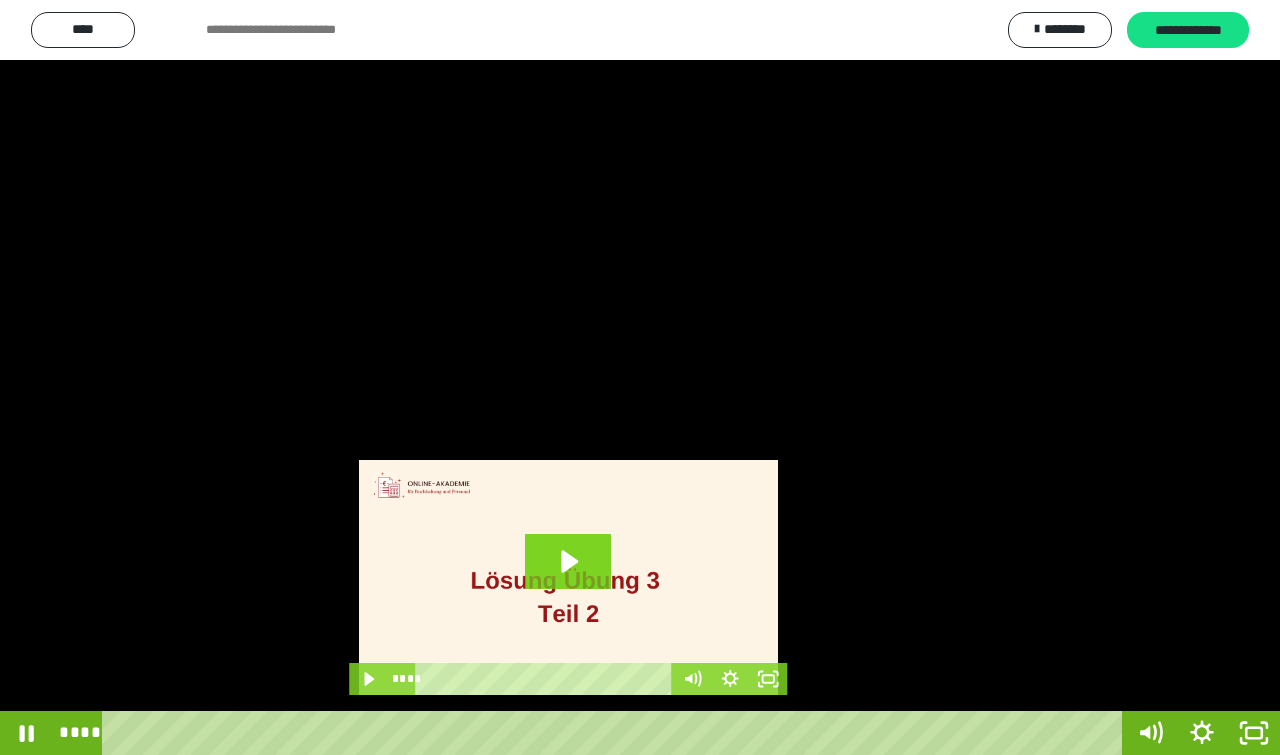 click at bounding box center [640, 377] 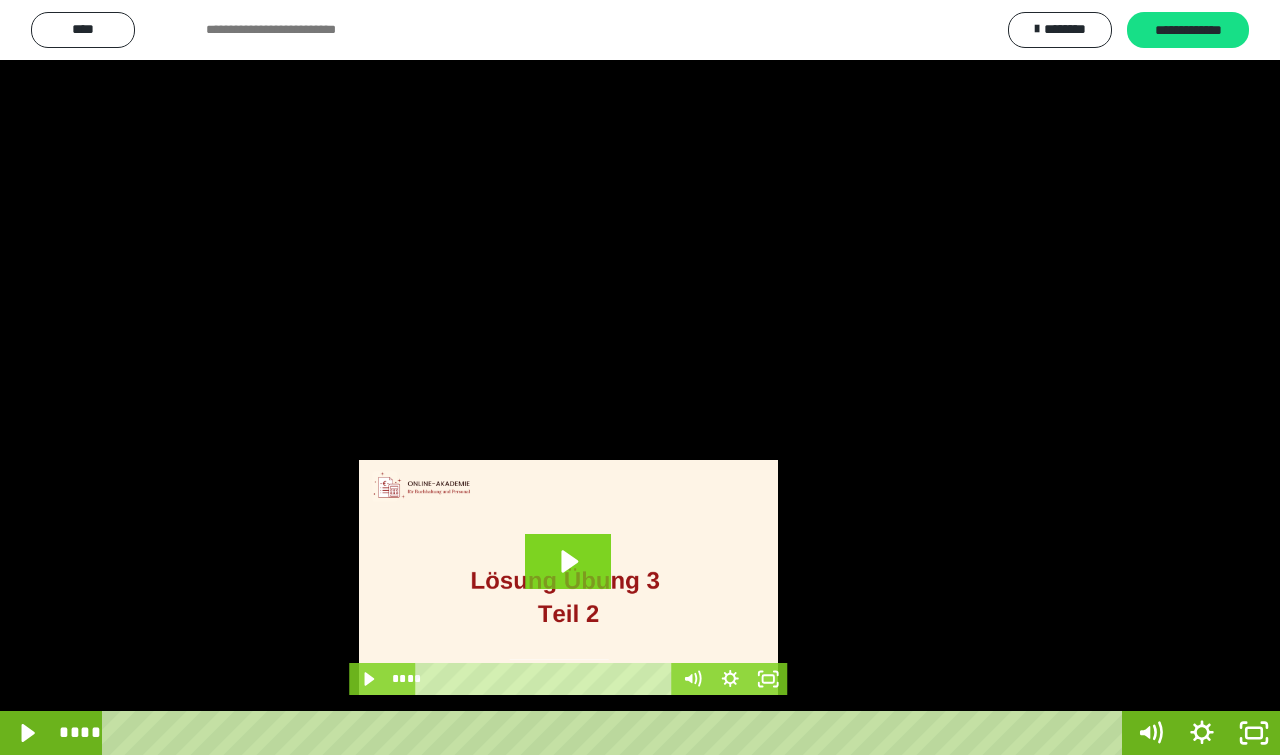 click at bounding box center [640, 377] 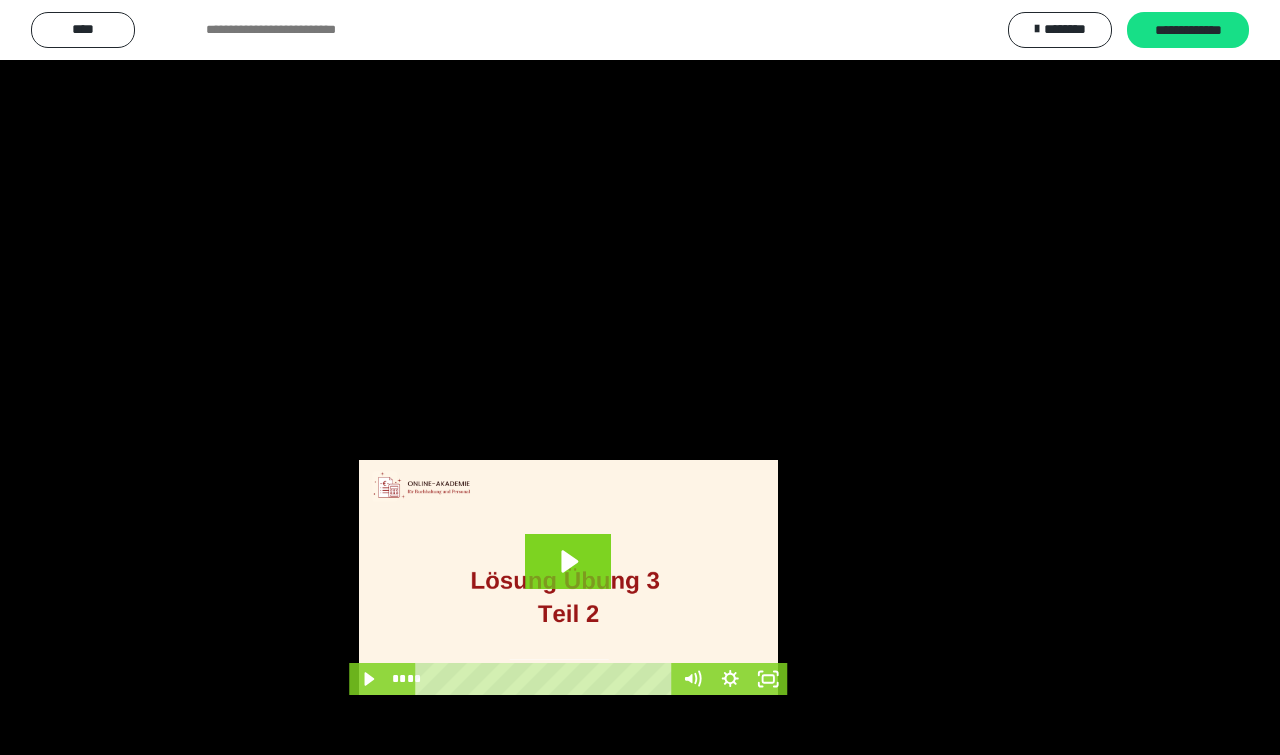 click at bounding box center [640, 377] 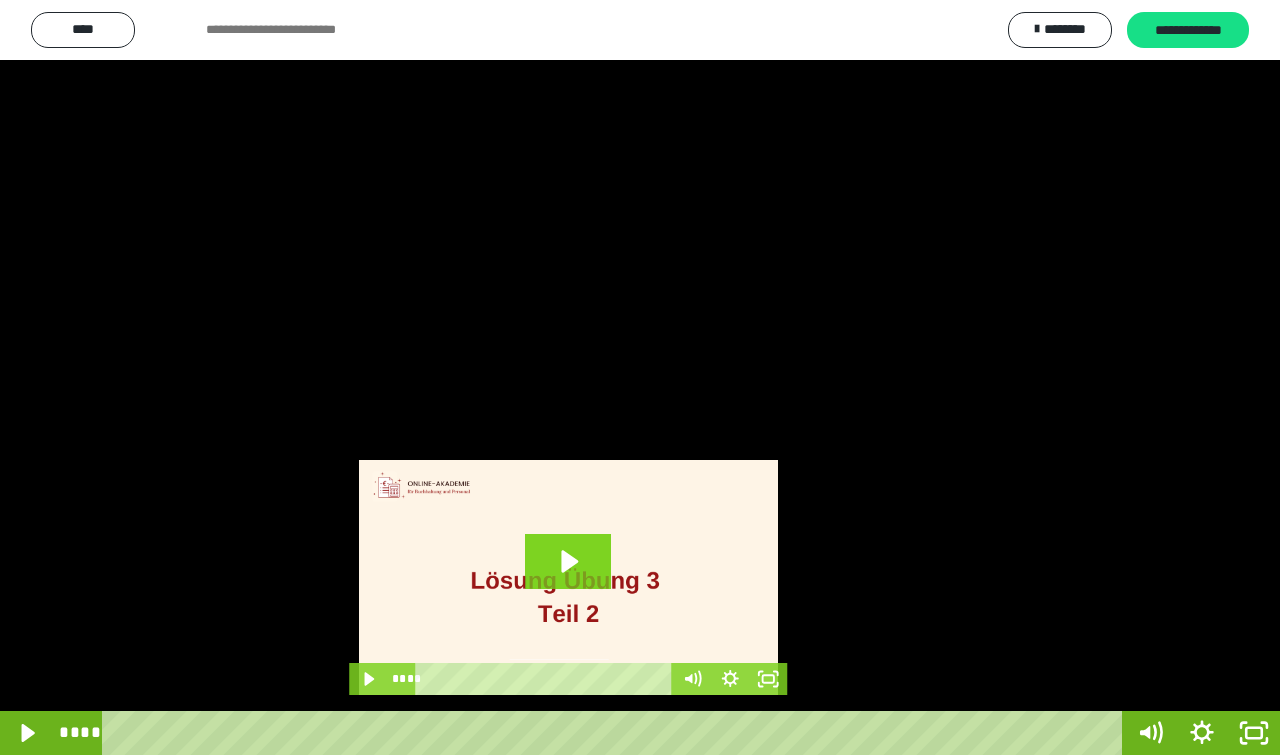 click at bounding box center [640, 377] 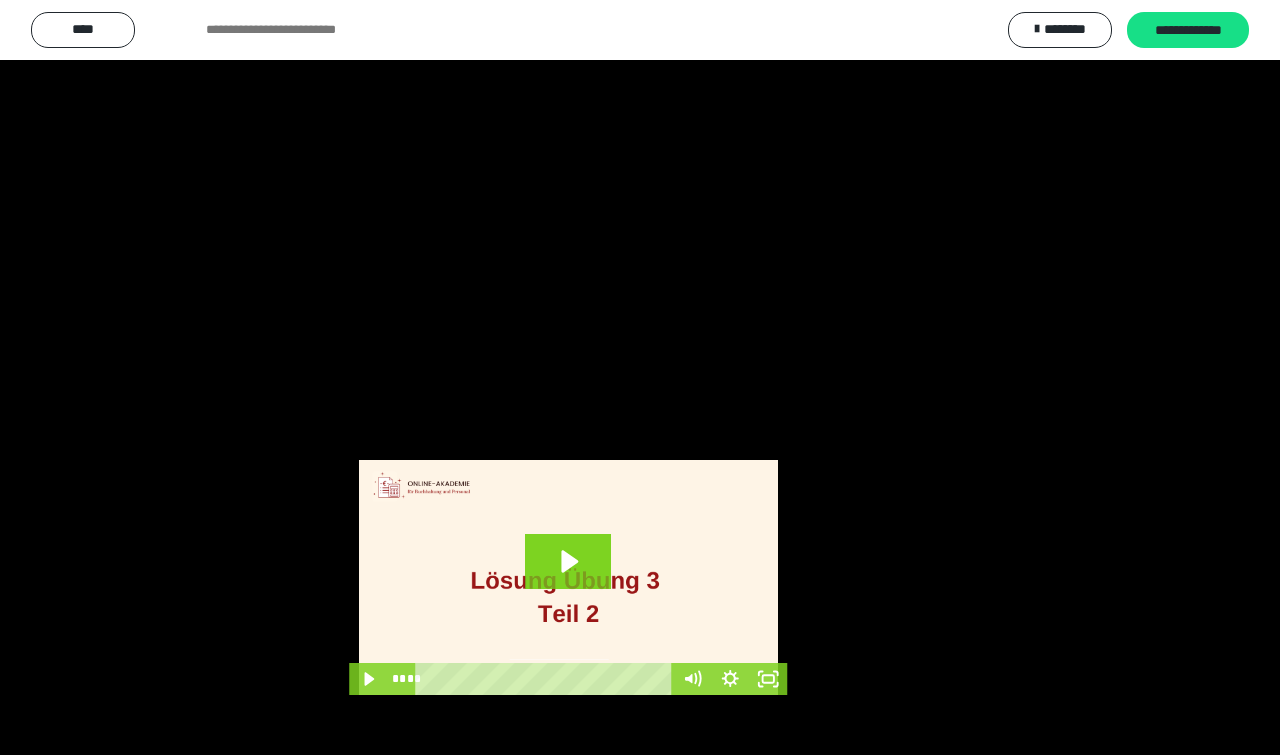 click at bounding box center [640, 377] 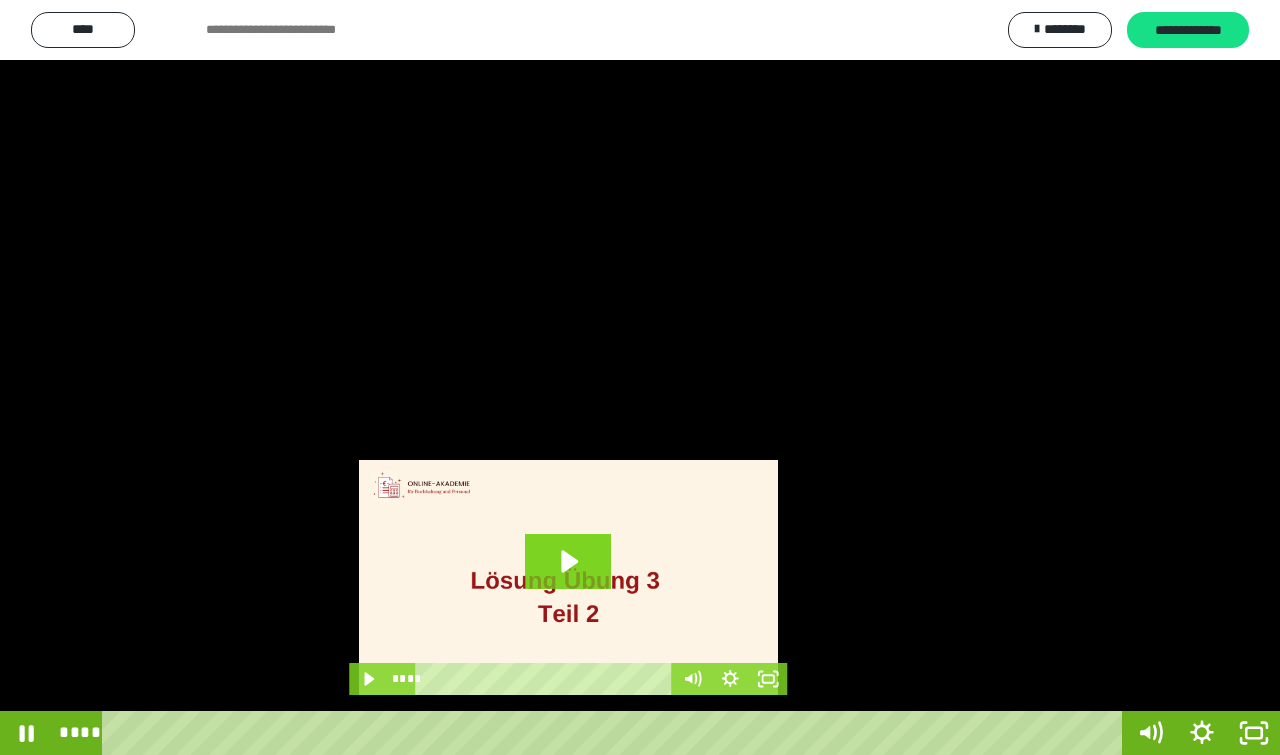 click at bounding box center [640, 377] 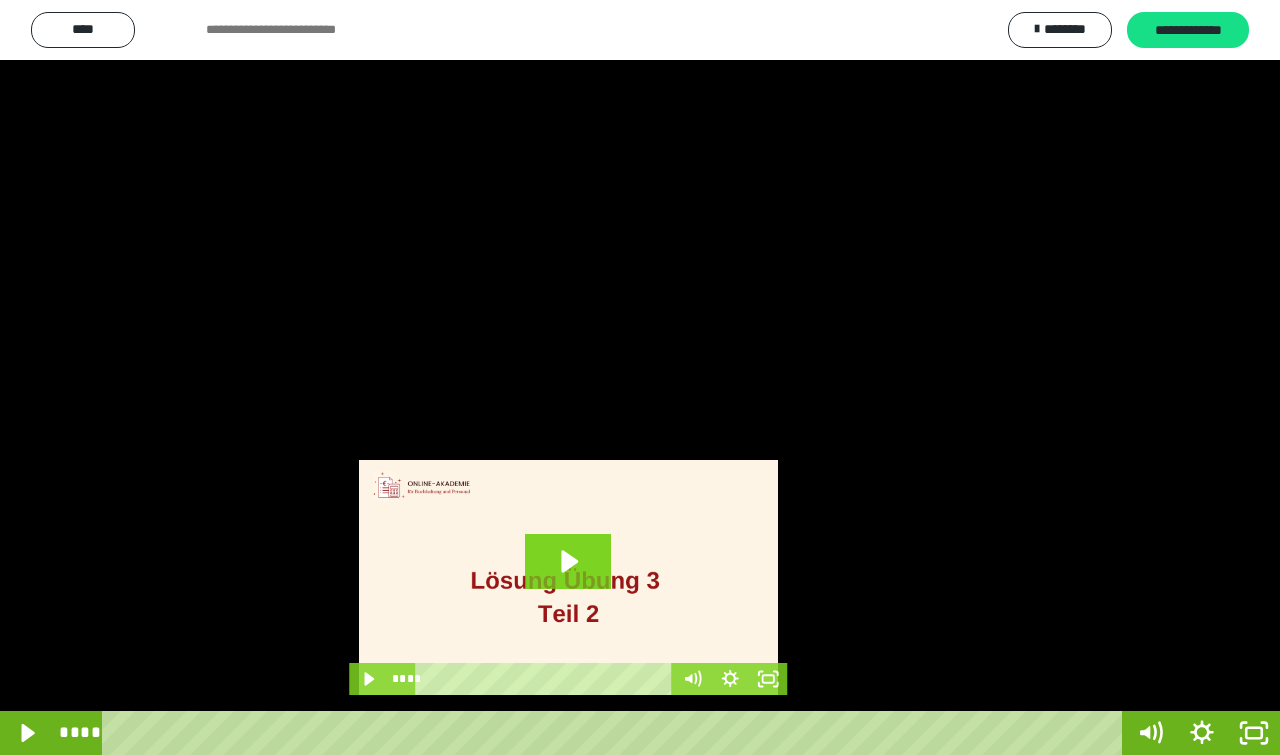 click at bounding box center [640, 377] 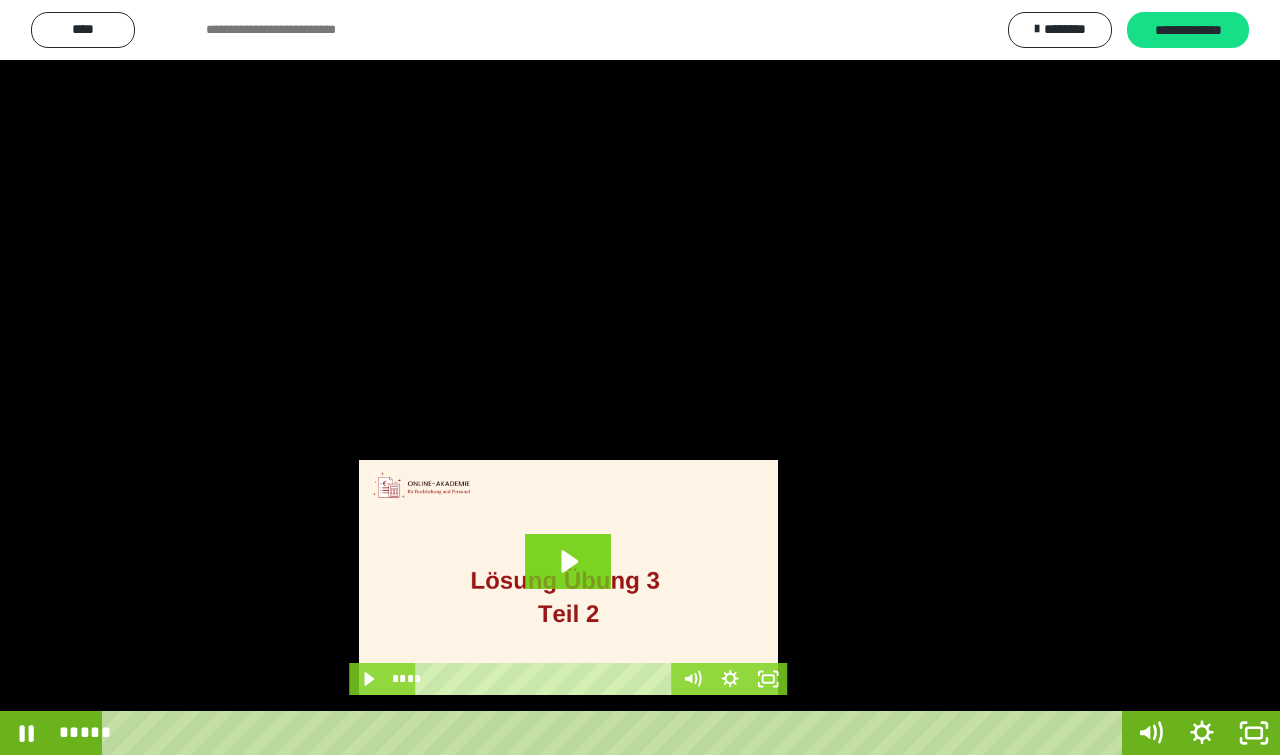 click at bounding box center [640, 377] 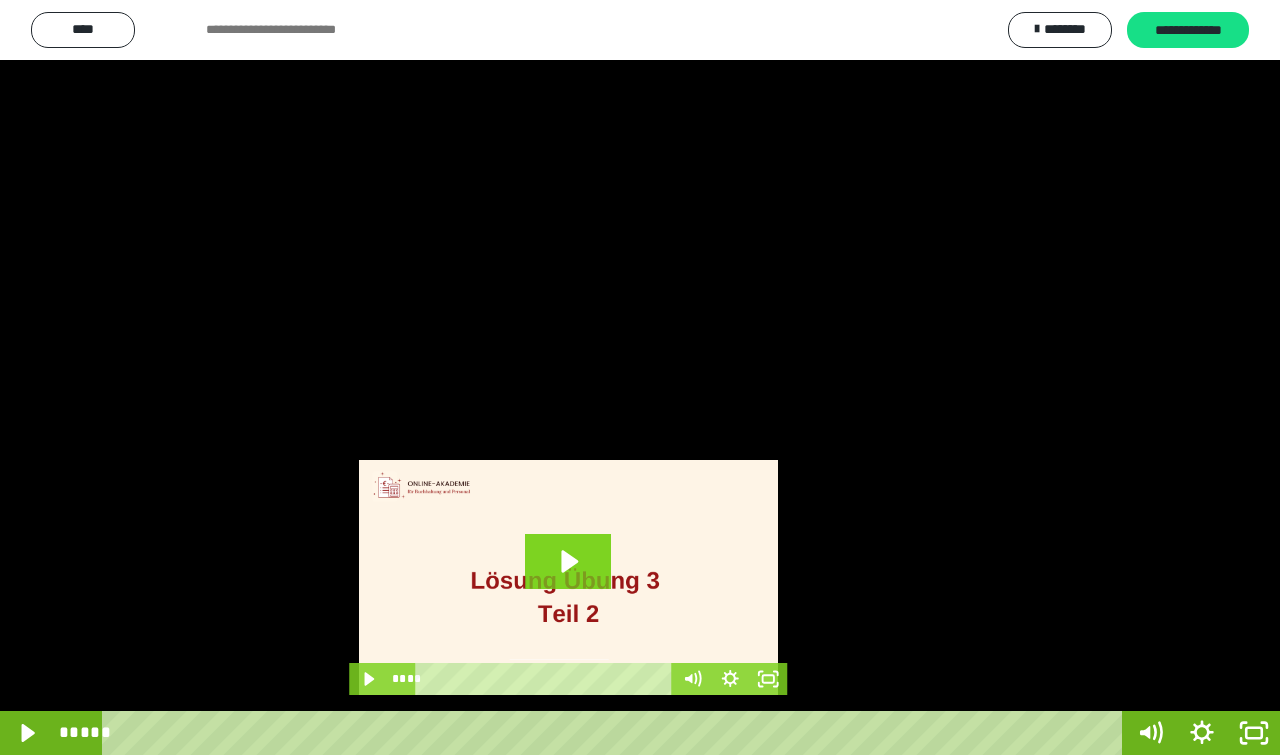 click at bounding box center (640, 377) 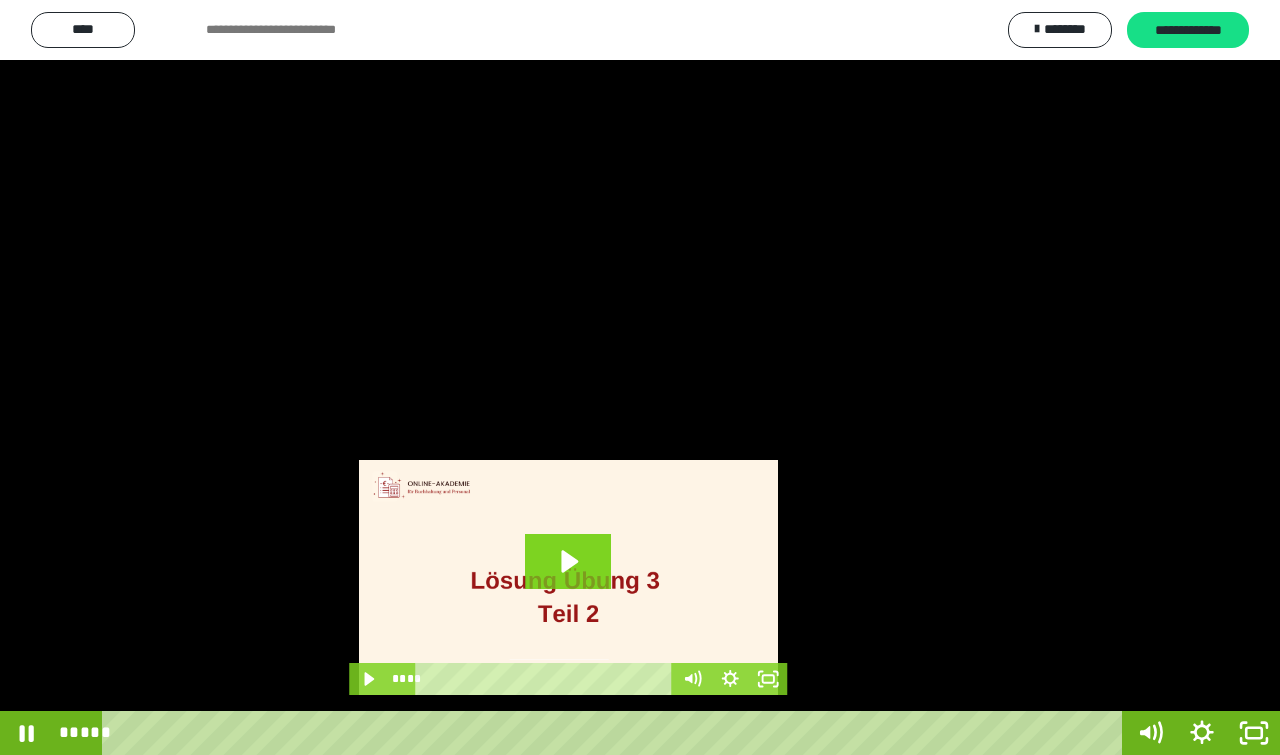 click at bounding box center (640, 377) 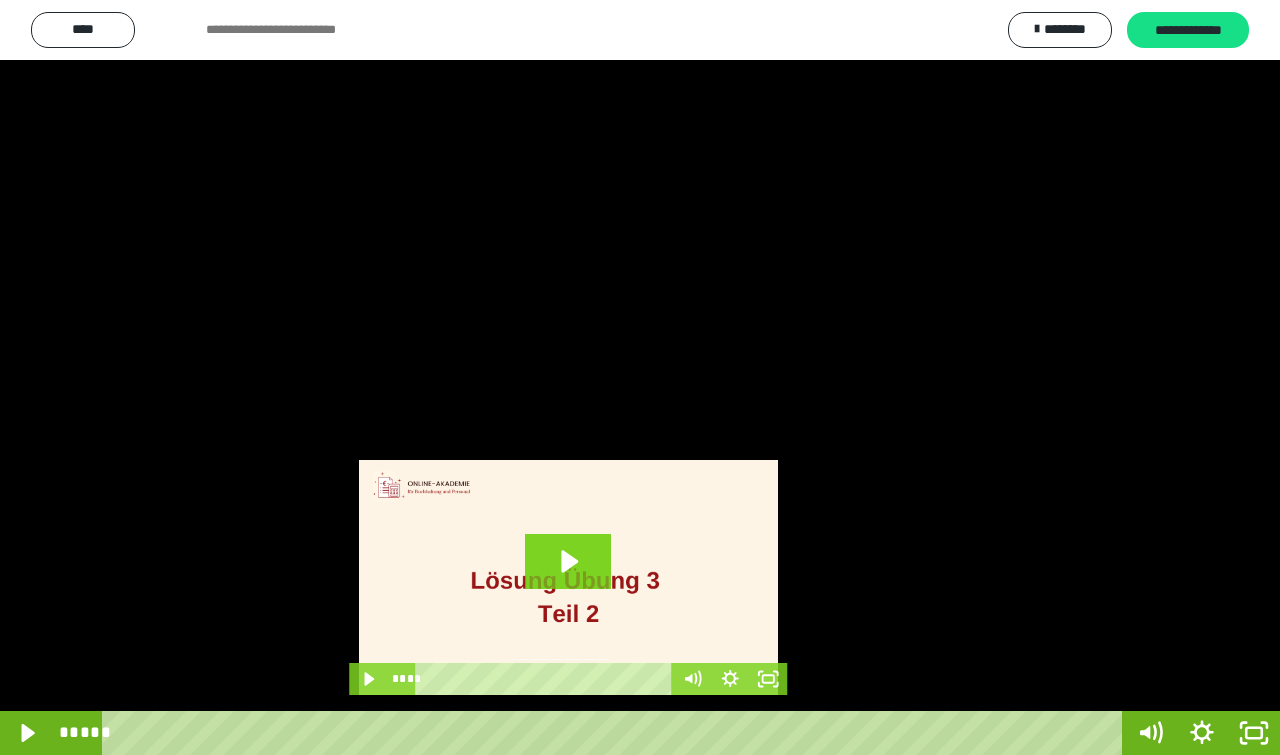 click at bounding box center (640, 377) 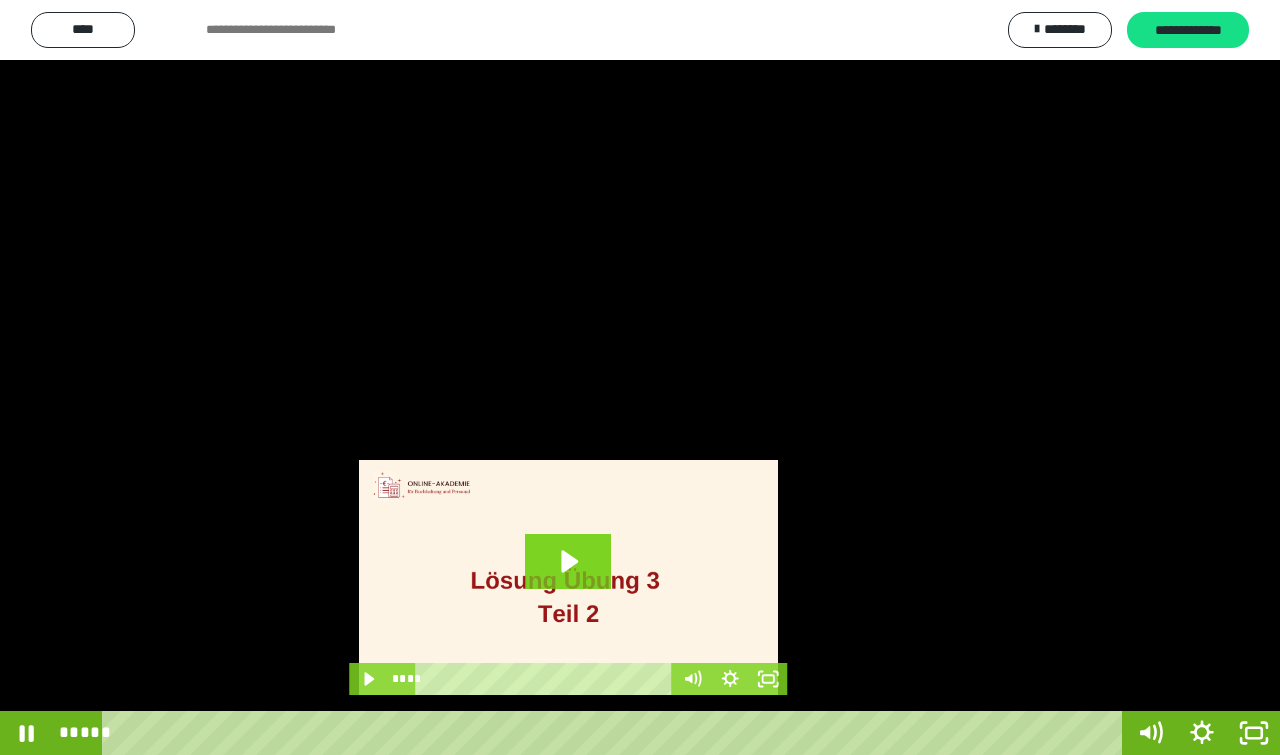 click at bounding box center (640, 377) 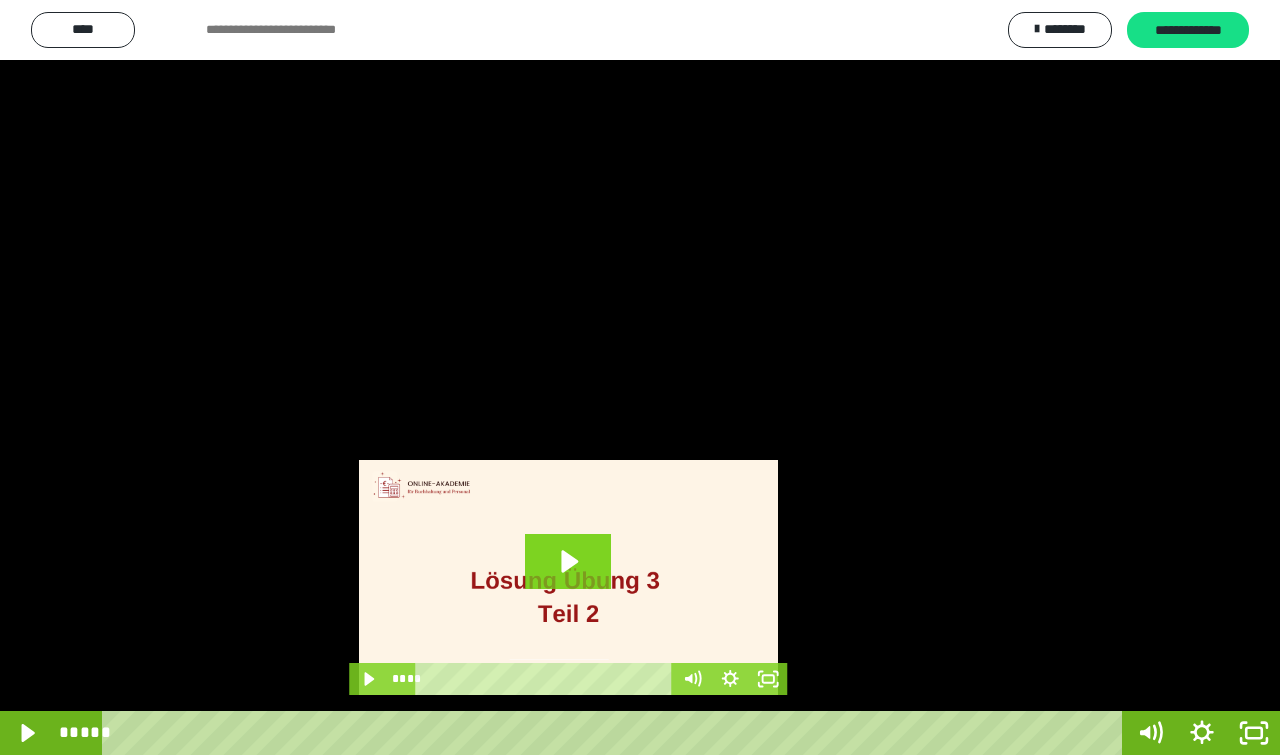 click at bounding box center [640, 377] 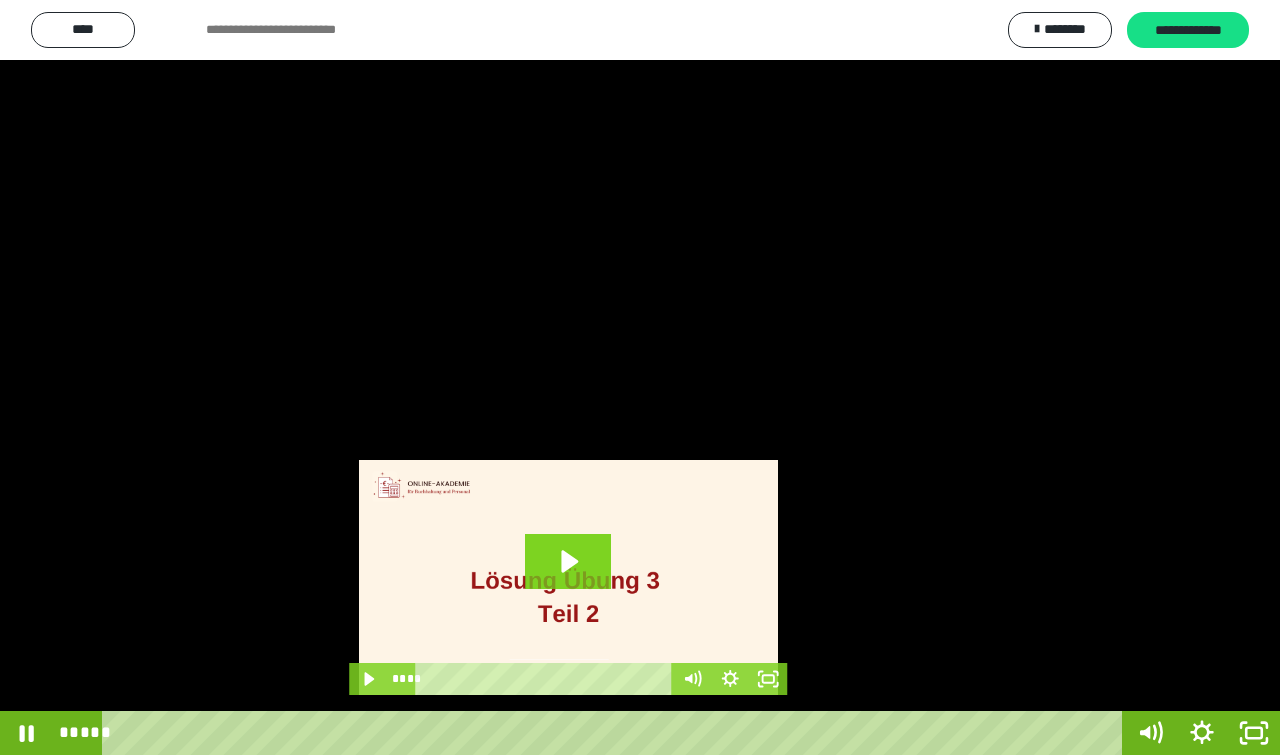 click at bounding box center (640, 377) 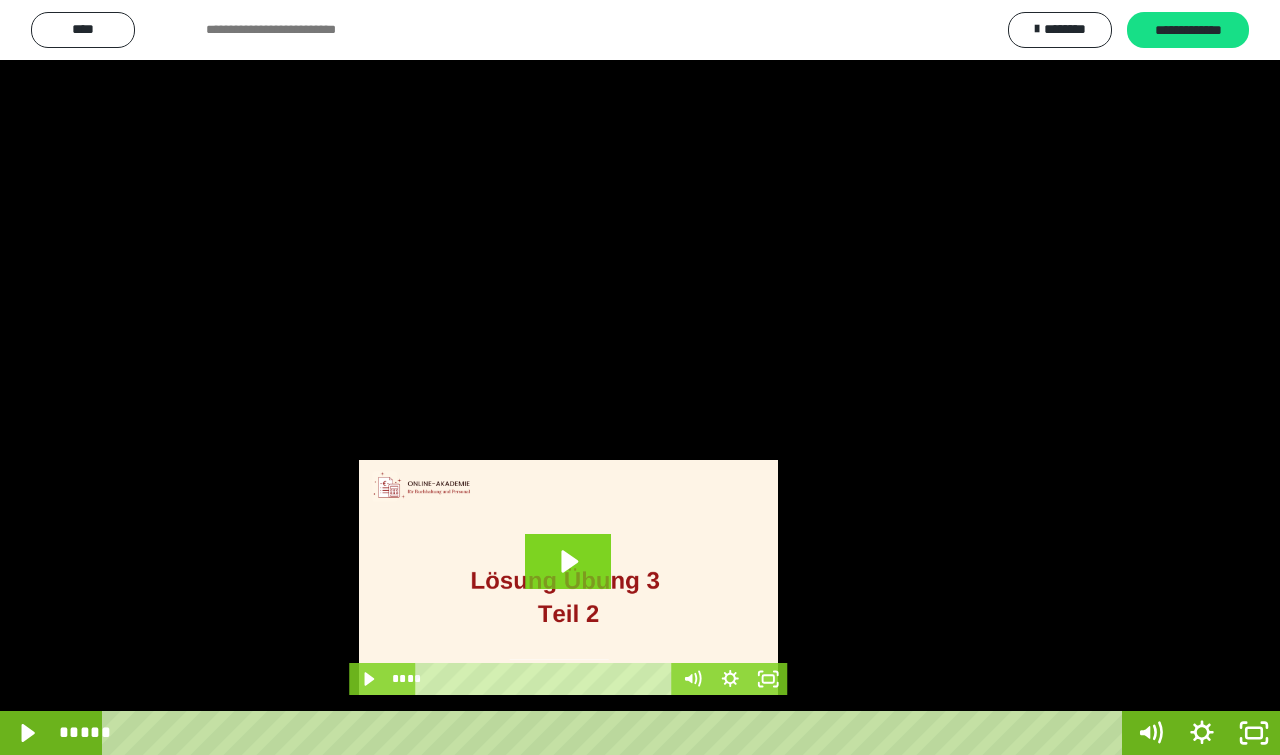 click at bounding box center (640, 377) 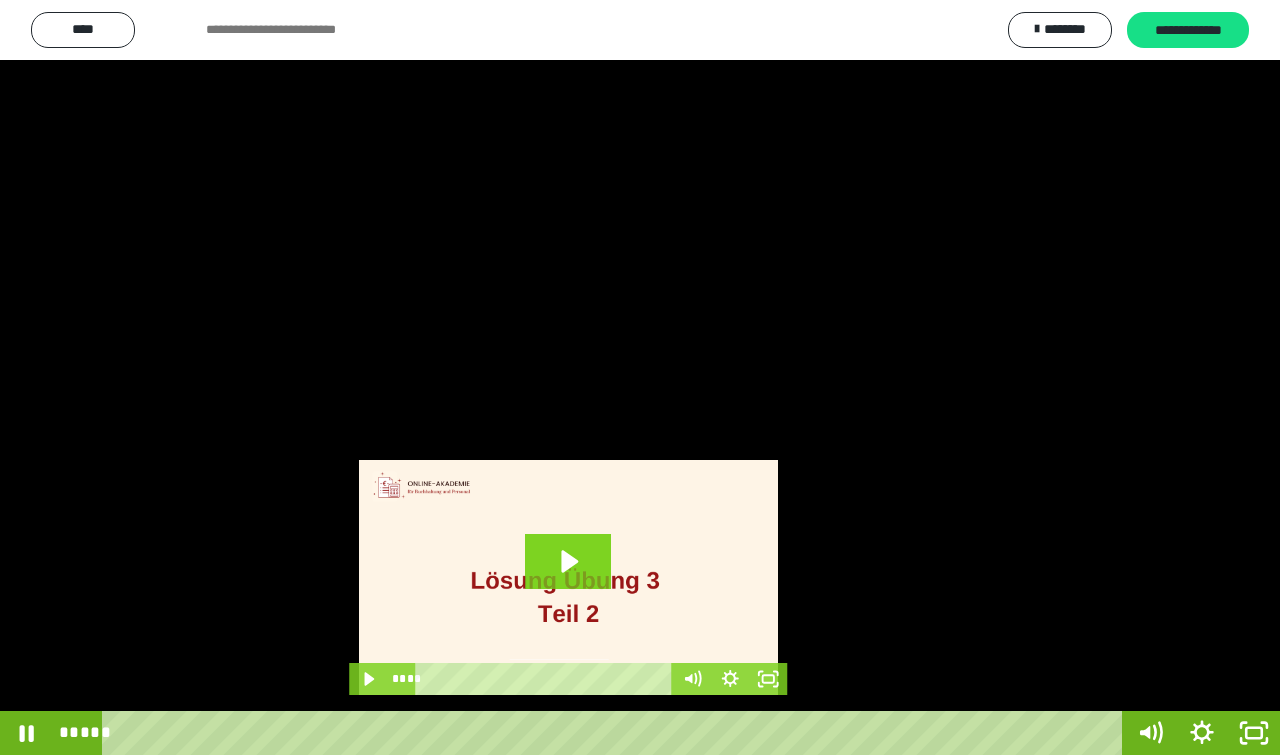 click at bounding box center [640, 377] 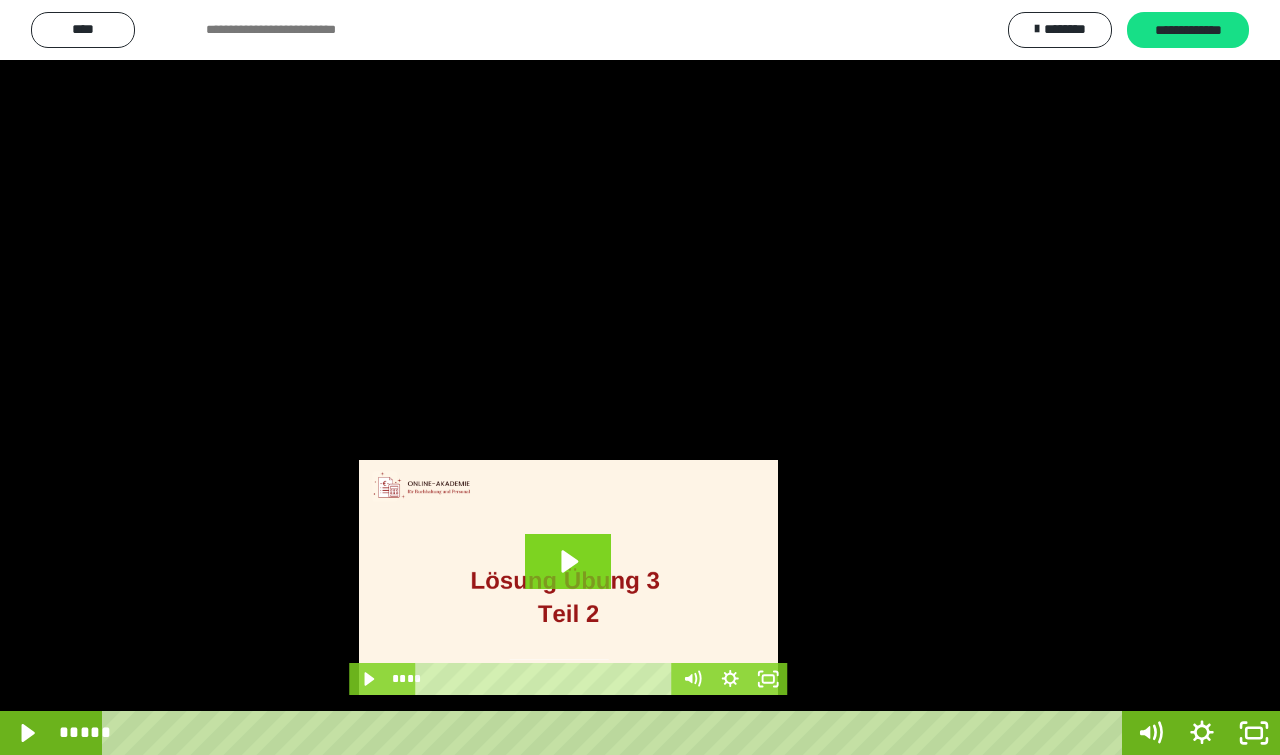 click at bounding box center [640, 377] 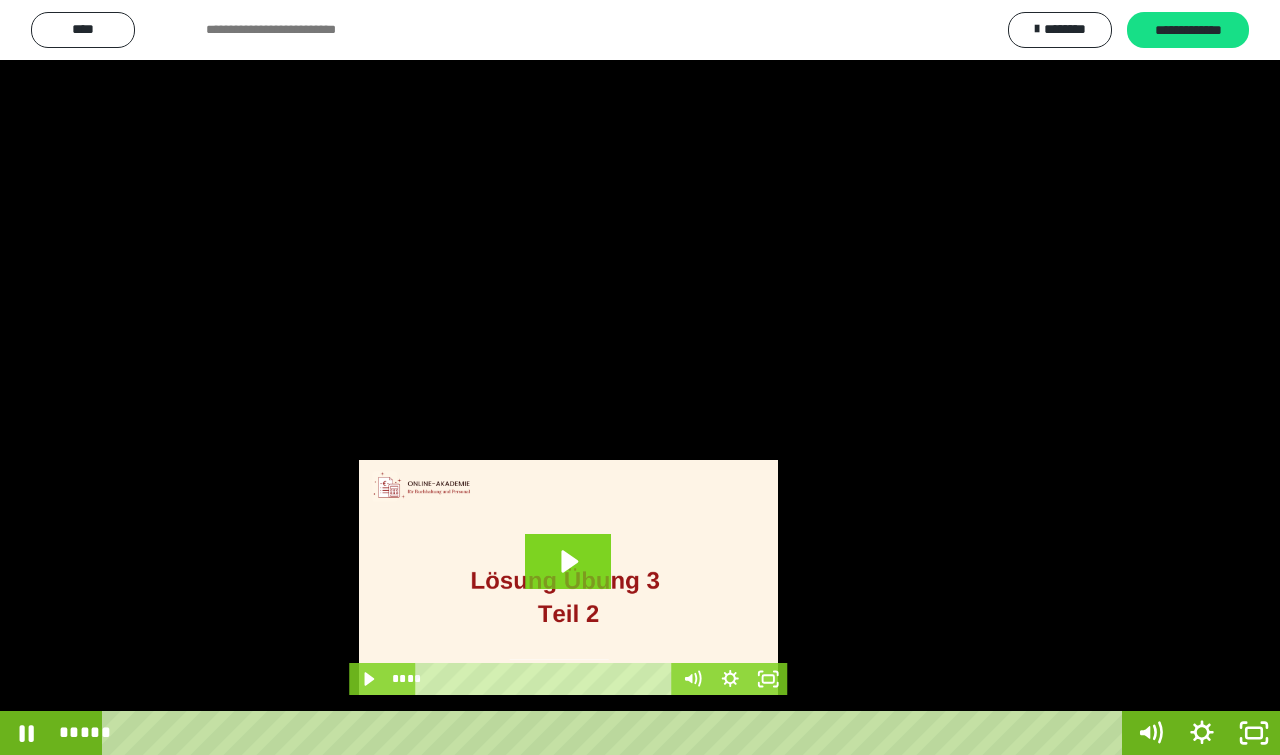 click at bounding box center (640, 377) 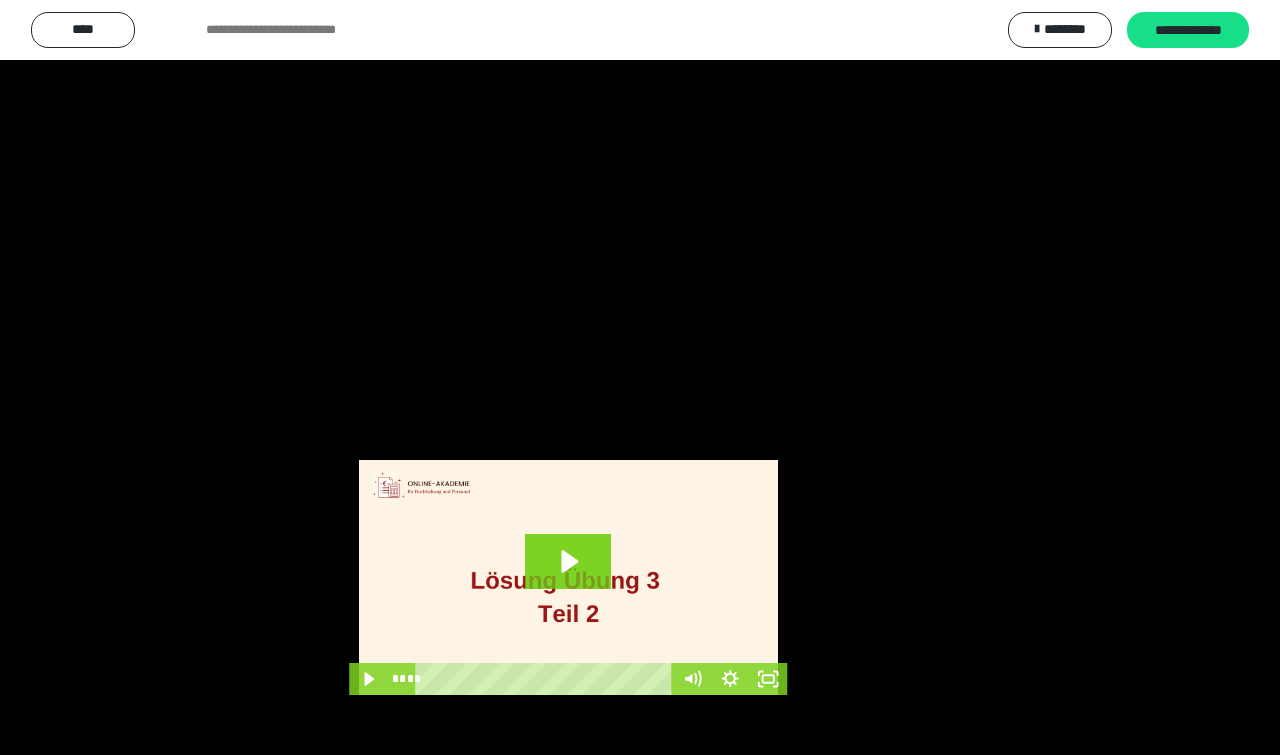 click at bounding box center [640, 377] 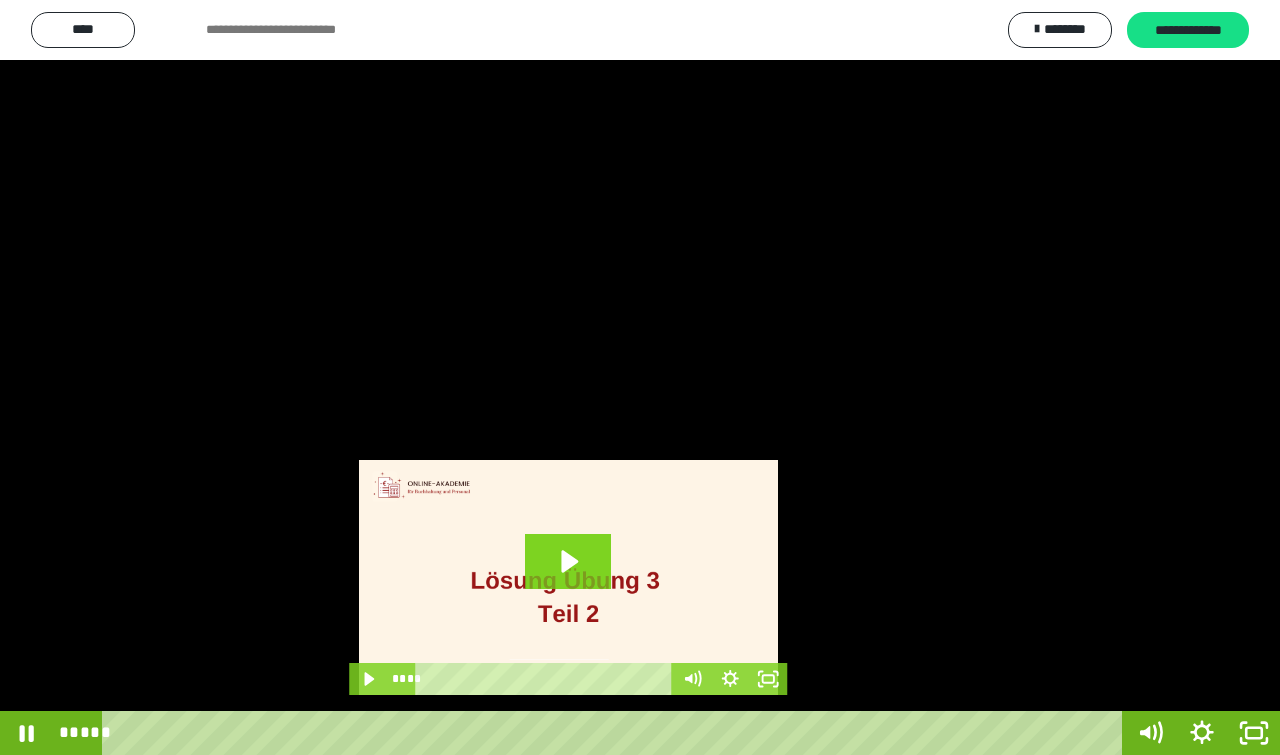 click at bounding box center (640, 377) 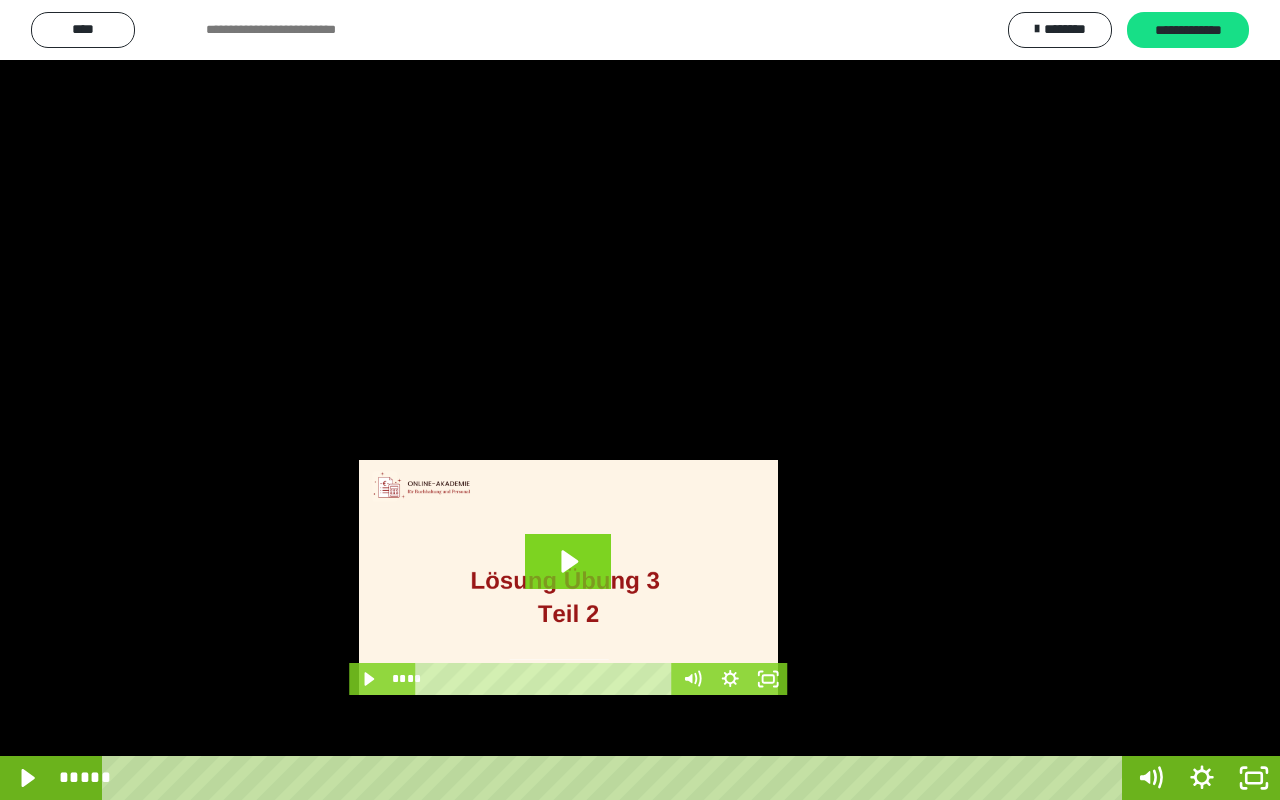 click at bounding box center [640, 400] 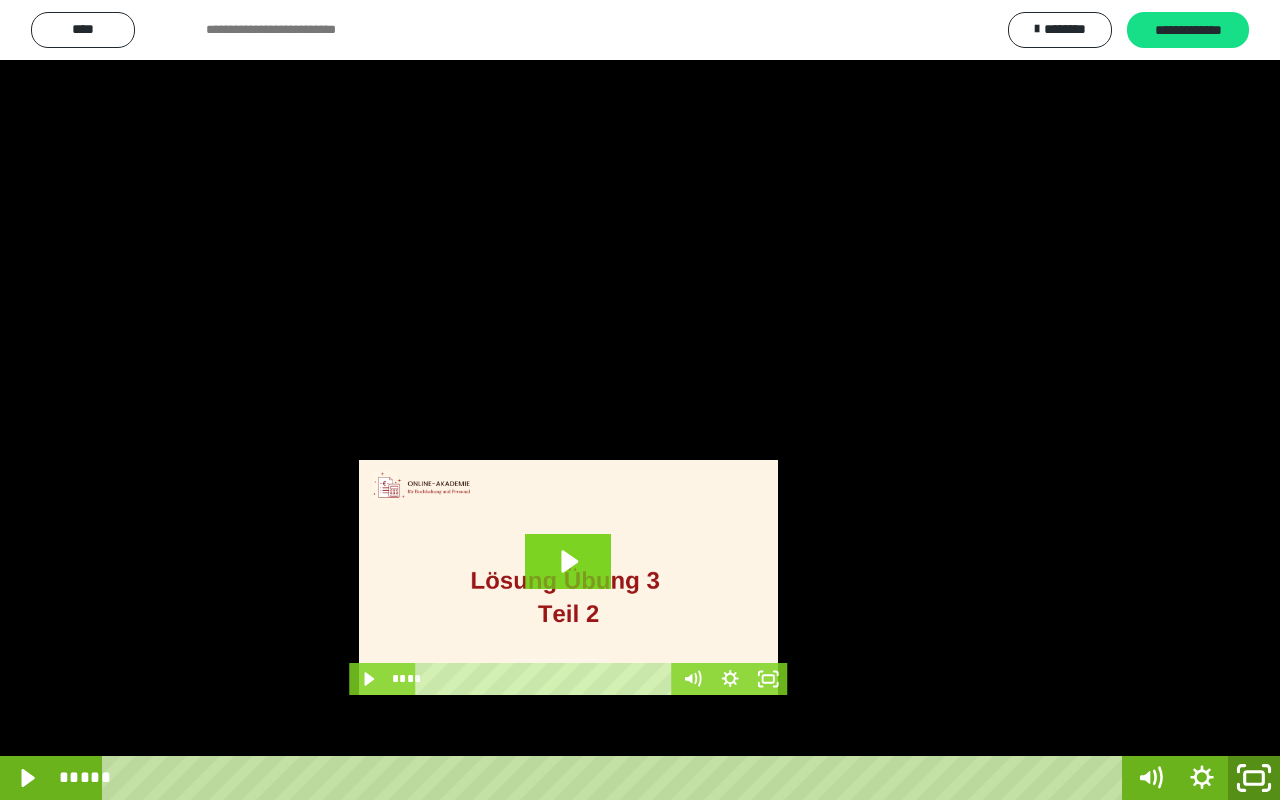 click 